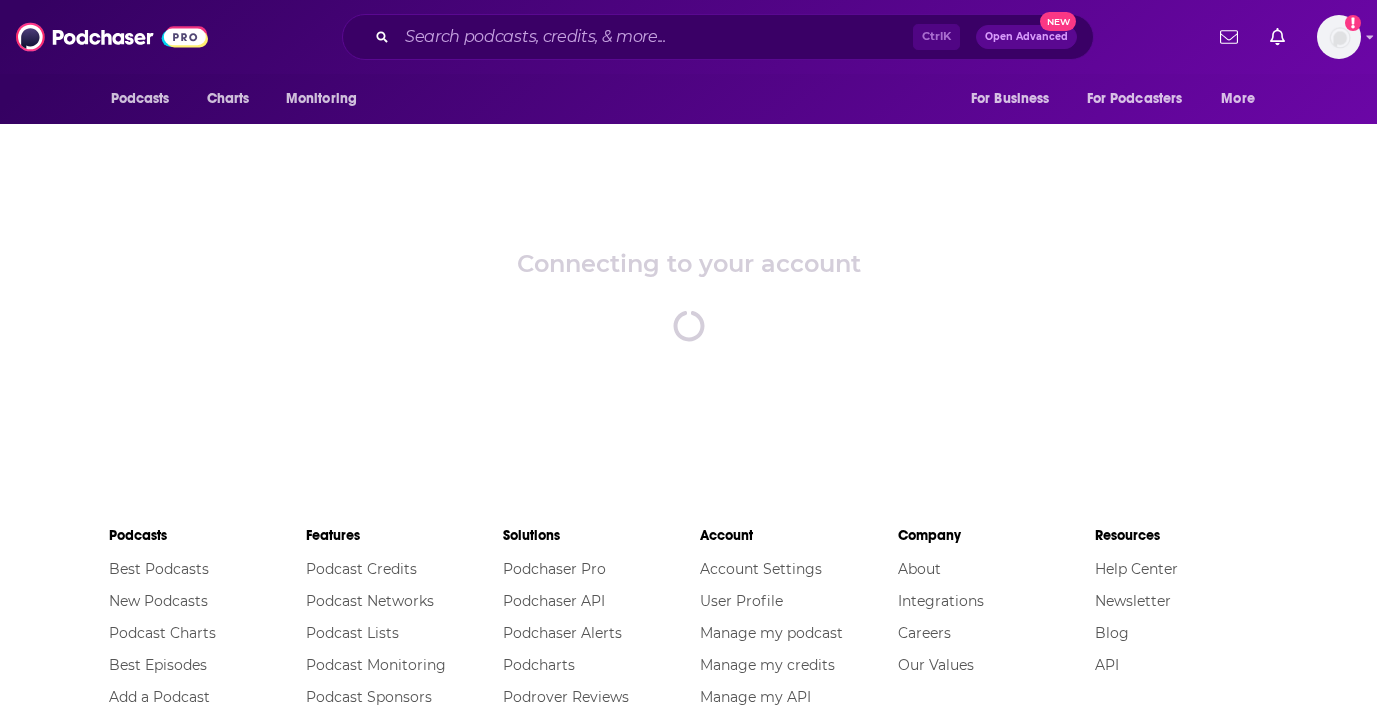 scroll, scrollTop: 0, scrollLeft: 0, axis: both 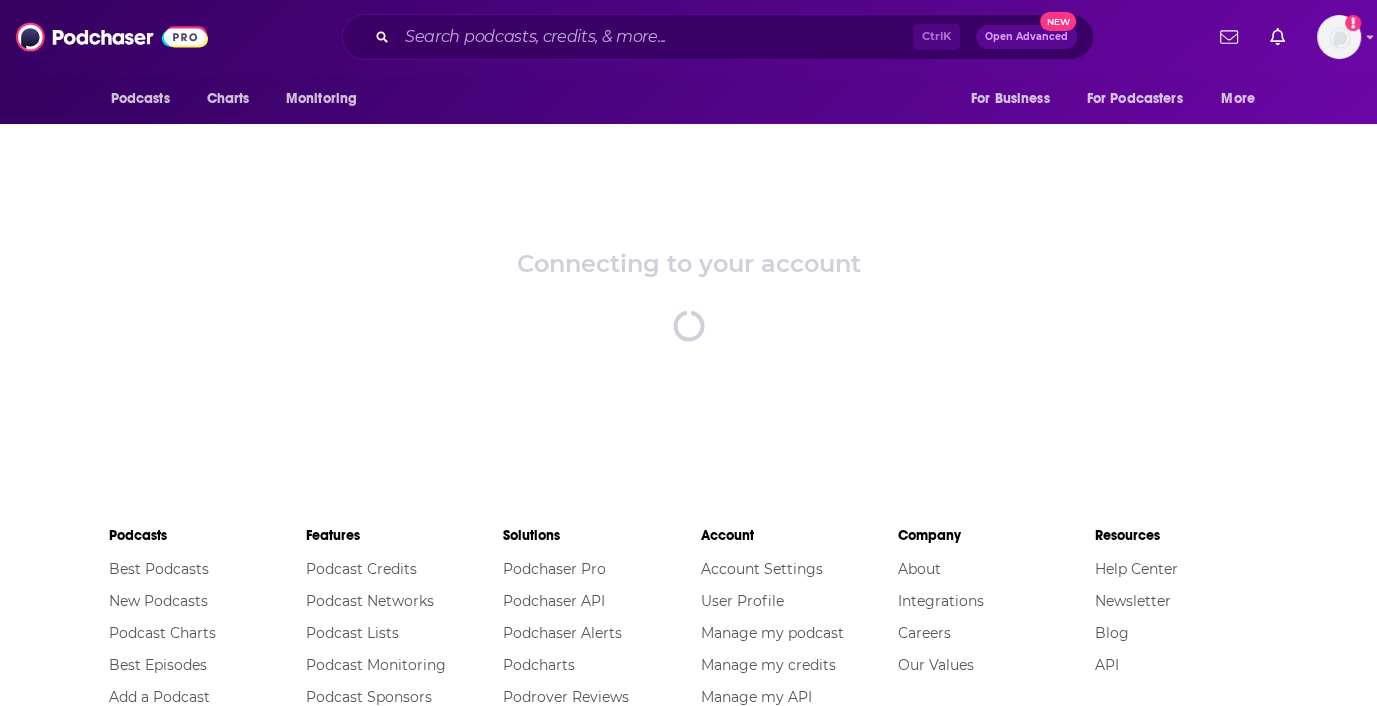 click on "Connecting to your account spinner" at bounding box center [688, 295] 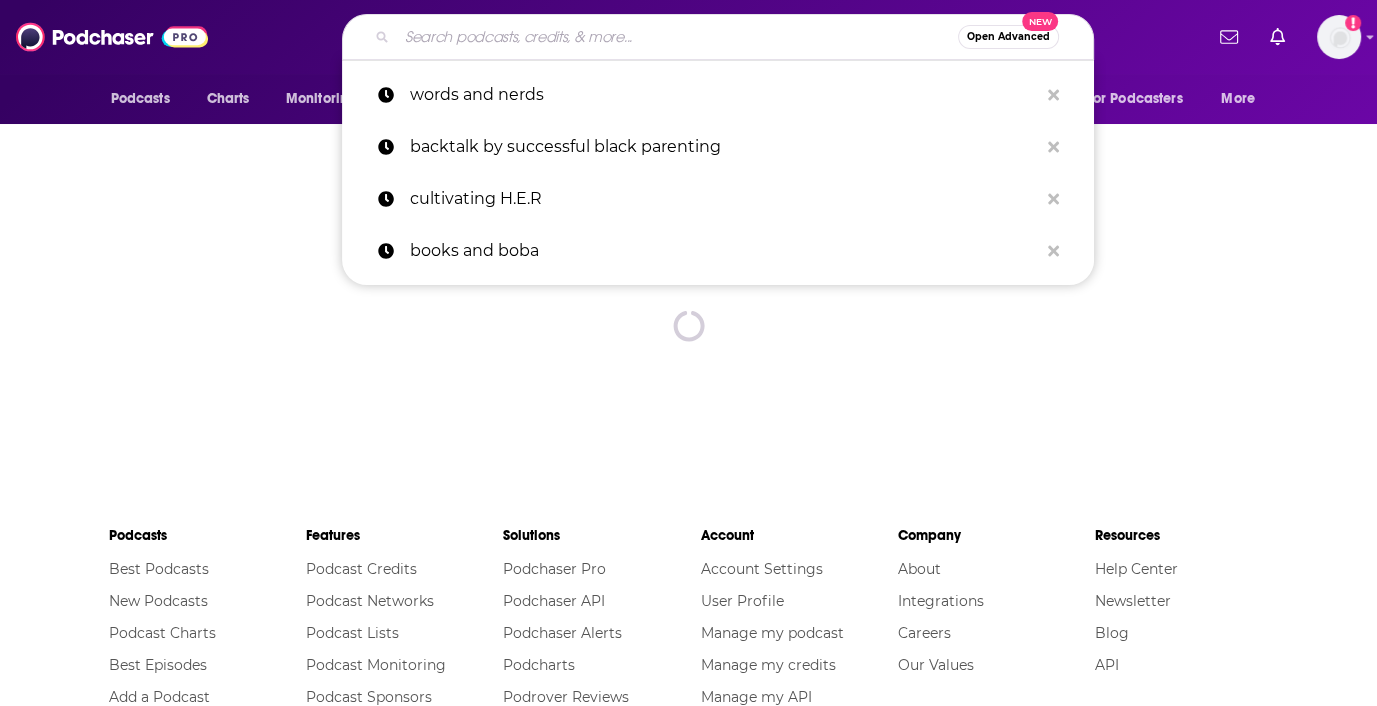 click at bounding box center [677, 37] 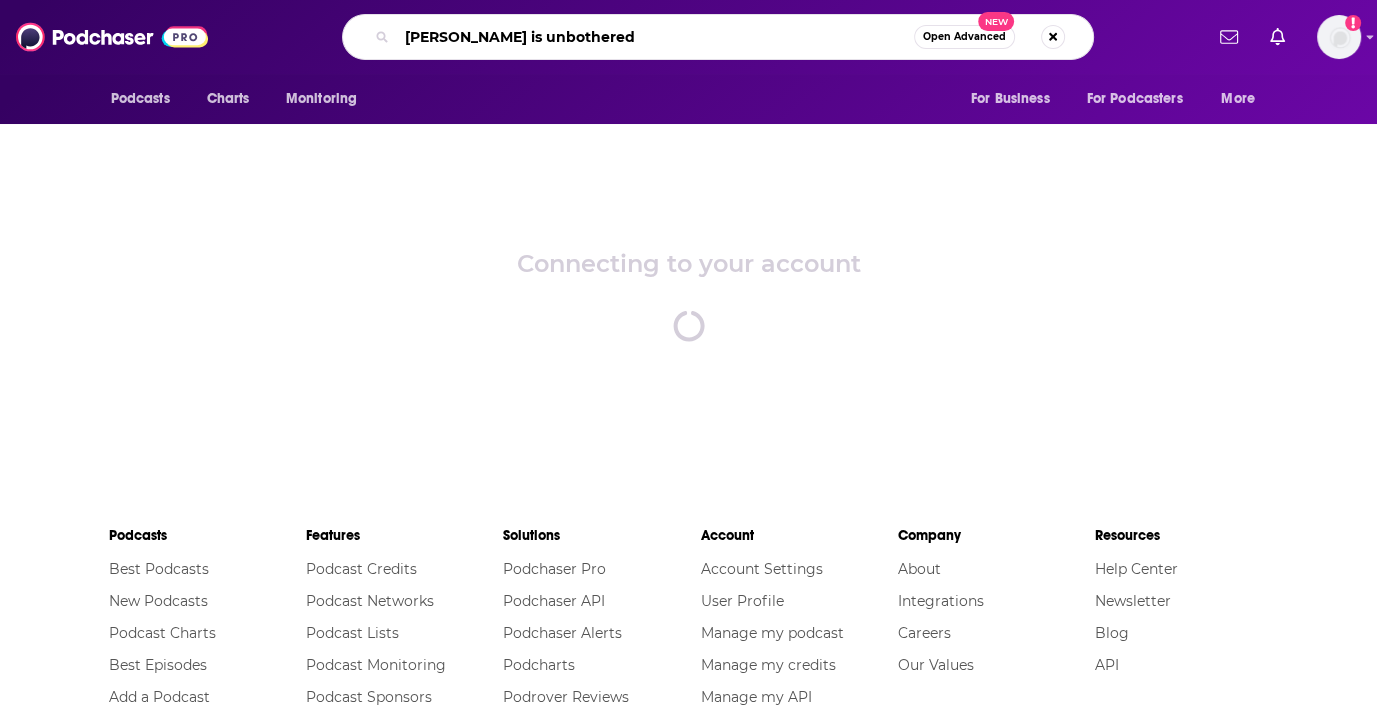 type on "[PERSON_NAME] is unbothered" 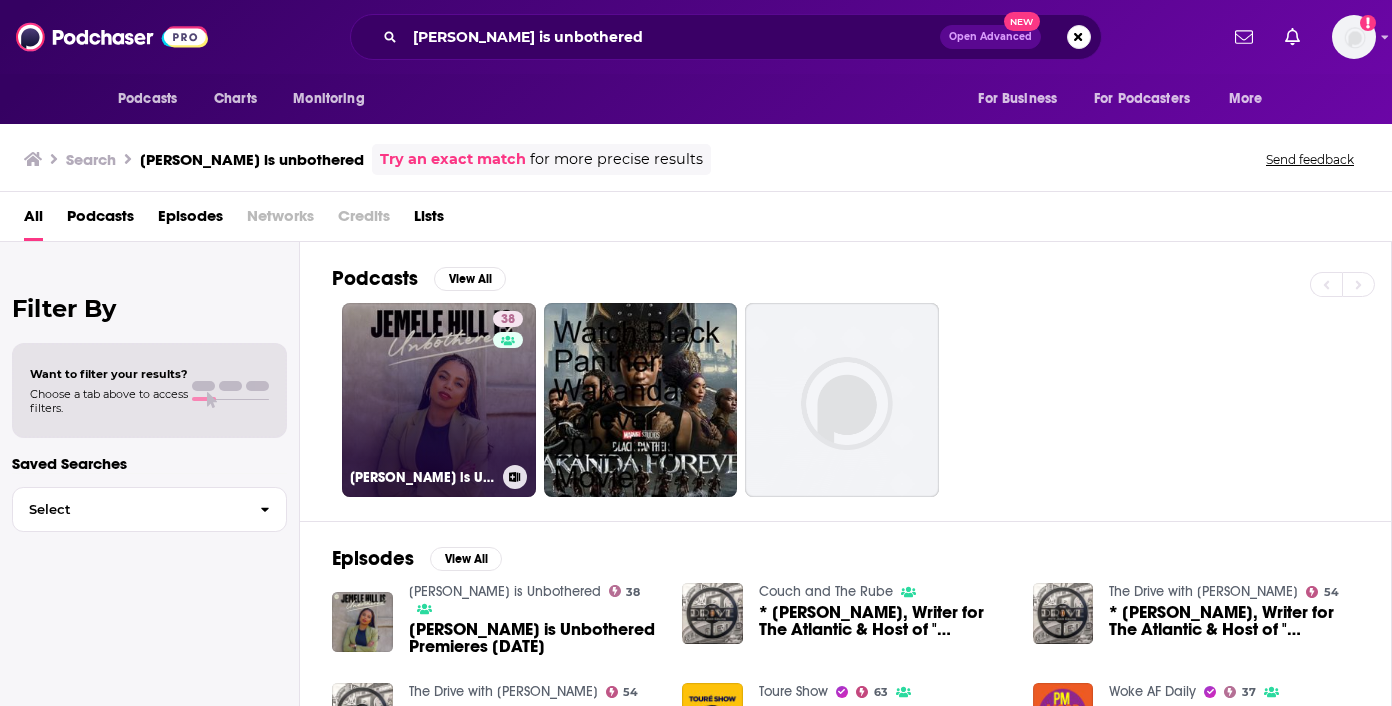 click on "38 [PERSON_NAME] is Unbothered" at bounding box center [439, 400] 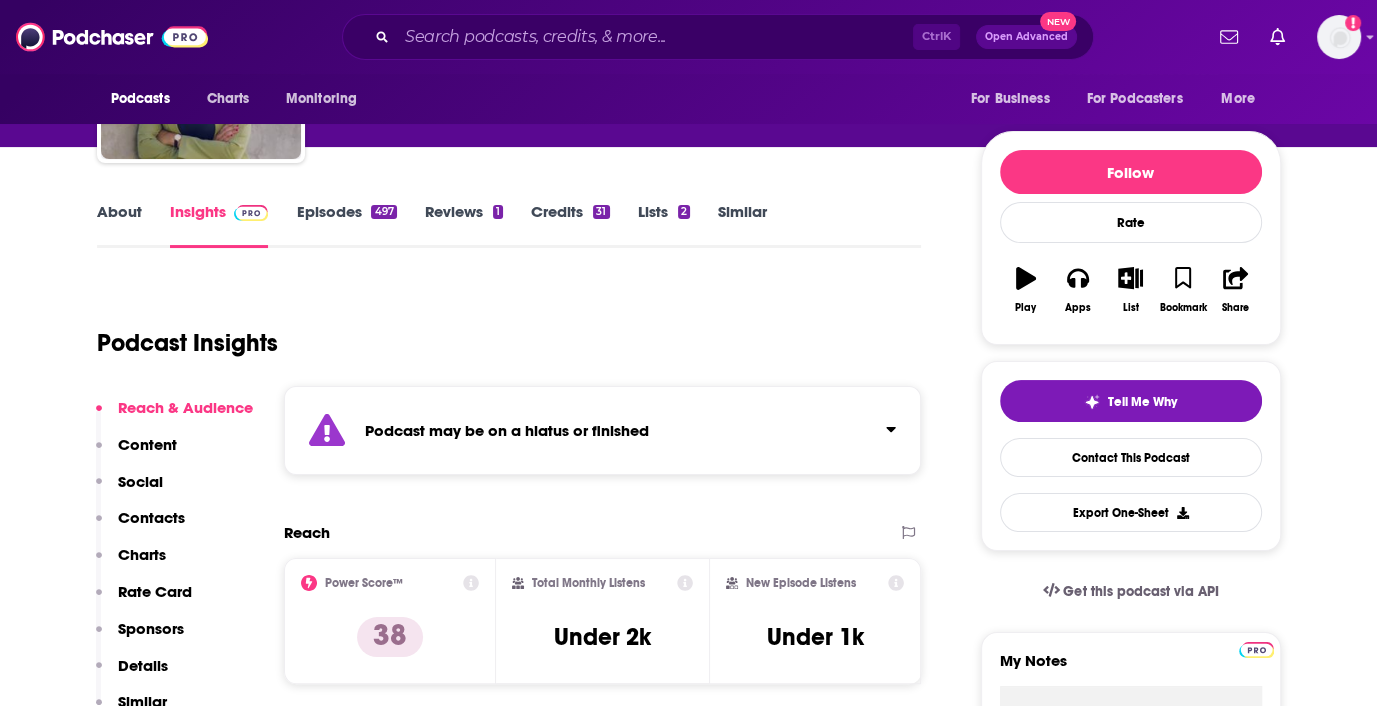 scroll, scrollTop: 0, scrollLeft: 0, axis: both 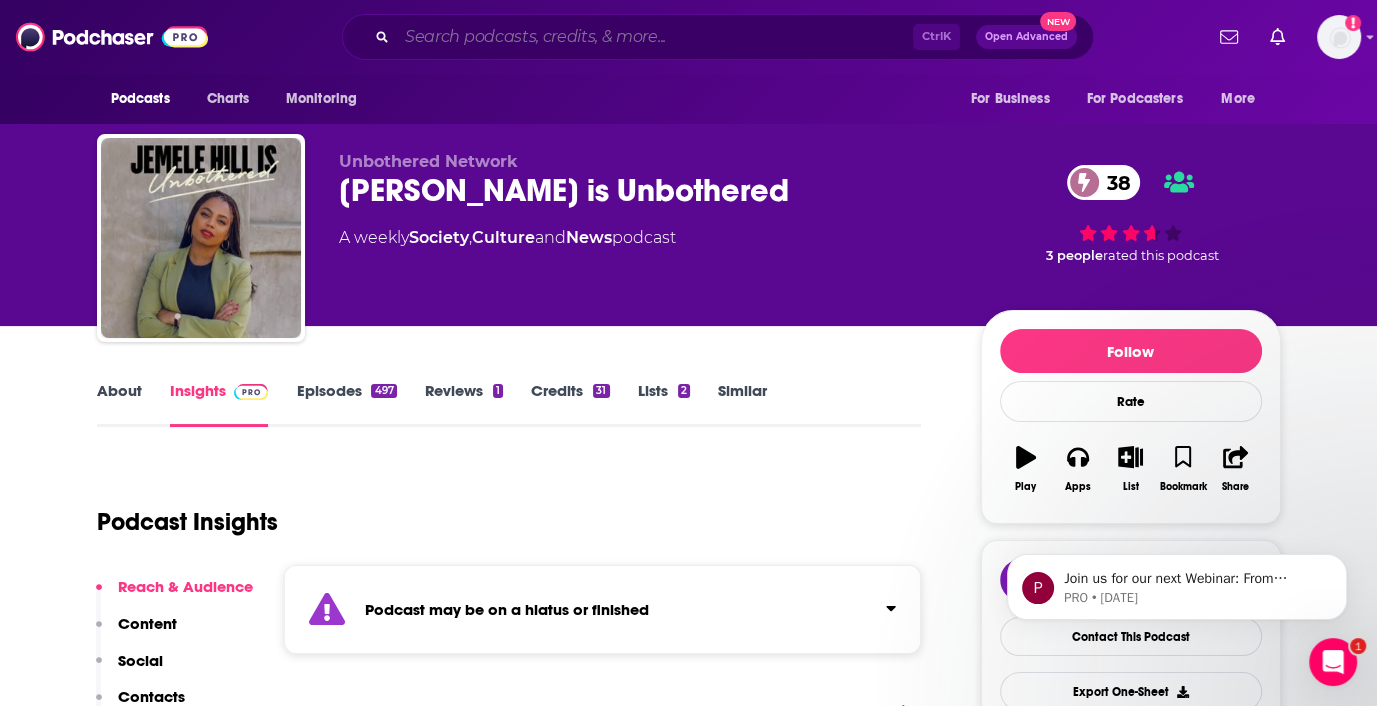 click at bounding box center [655, 37] 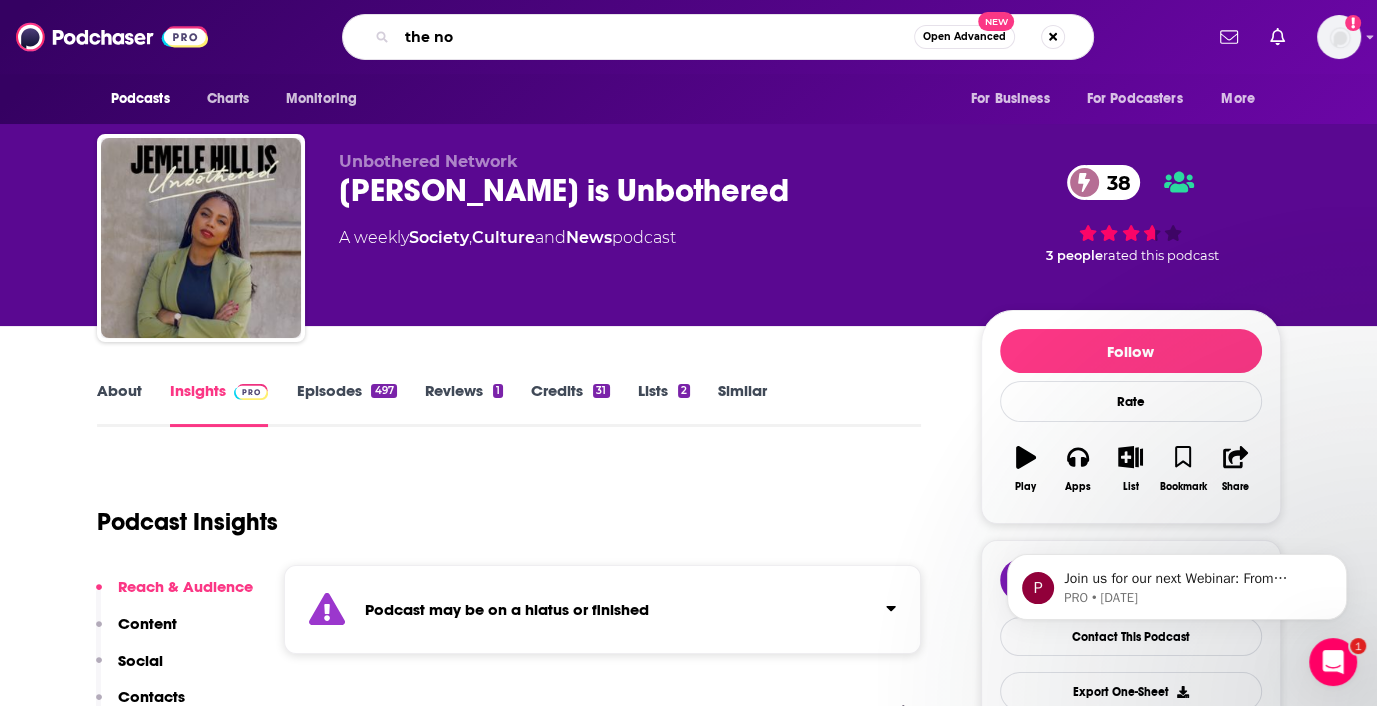 type on "the nod" 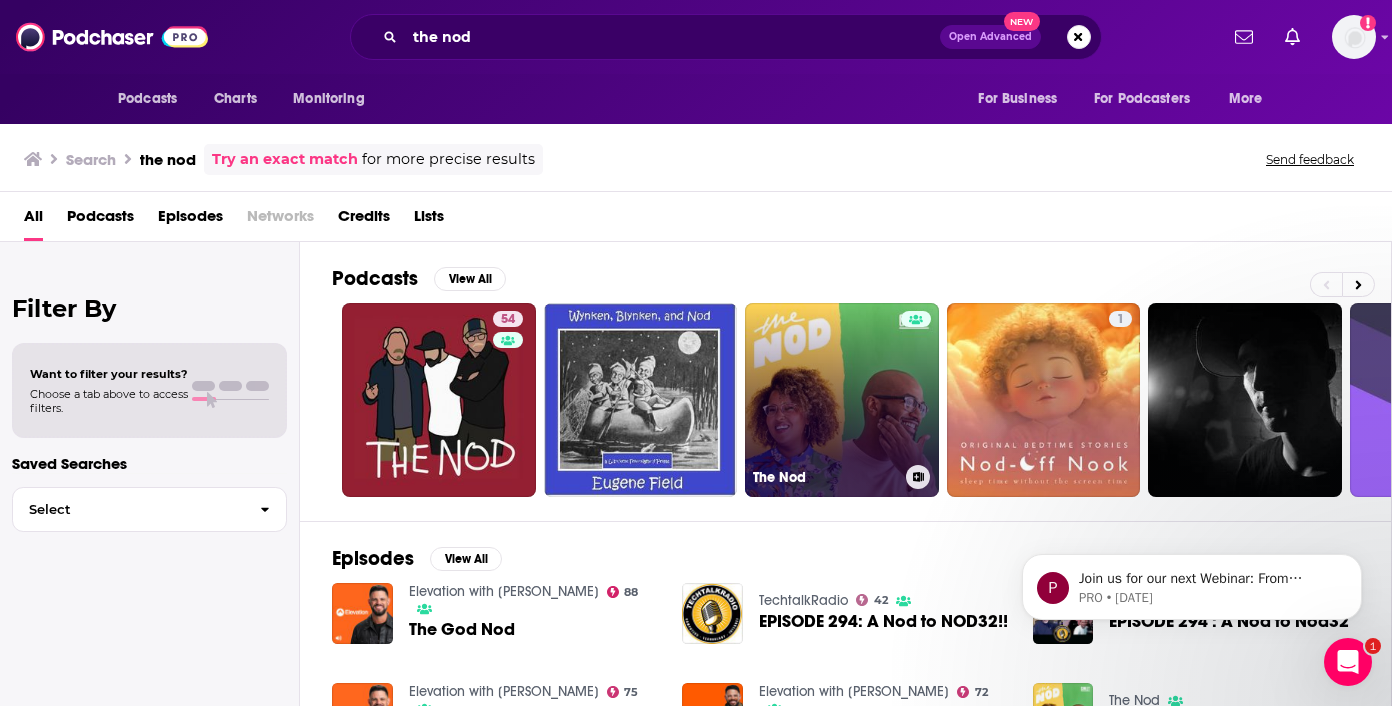 click on "The Nod" at bounding box center (842, 400) 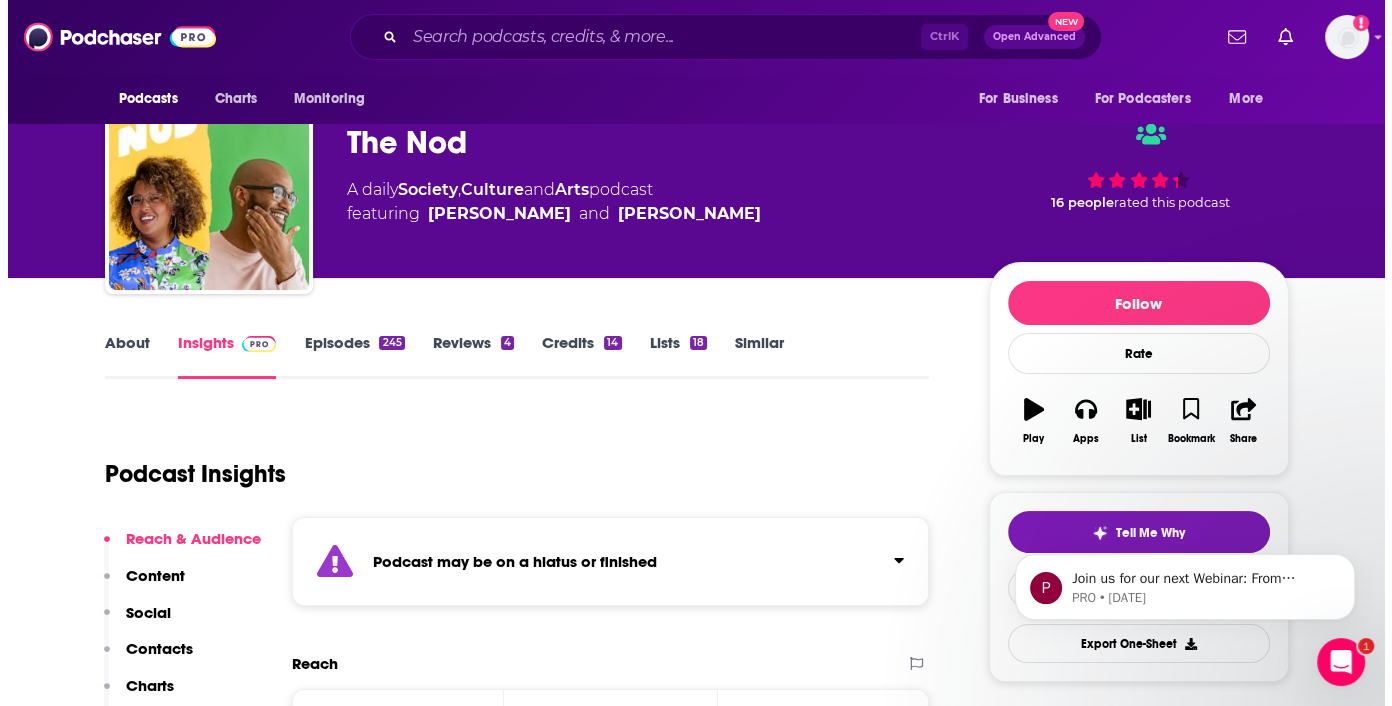 scroll, scrollTop: 0, scrollLeft: 0, axis: both 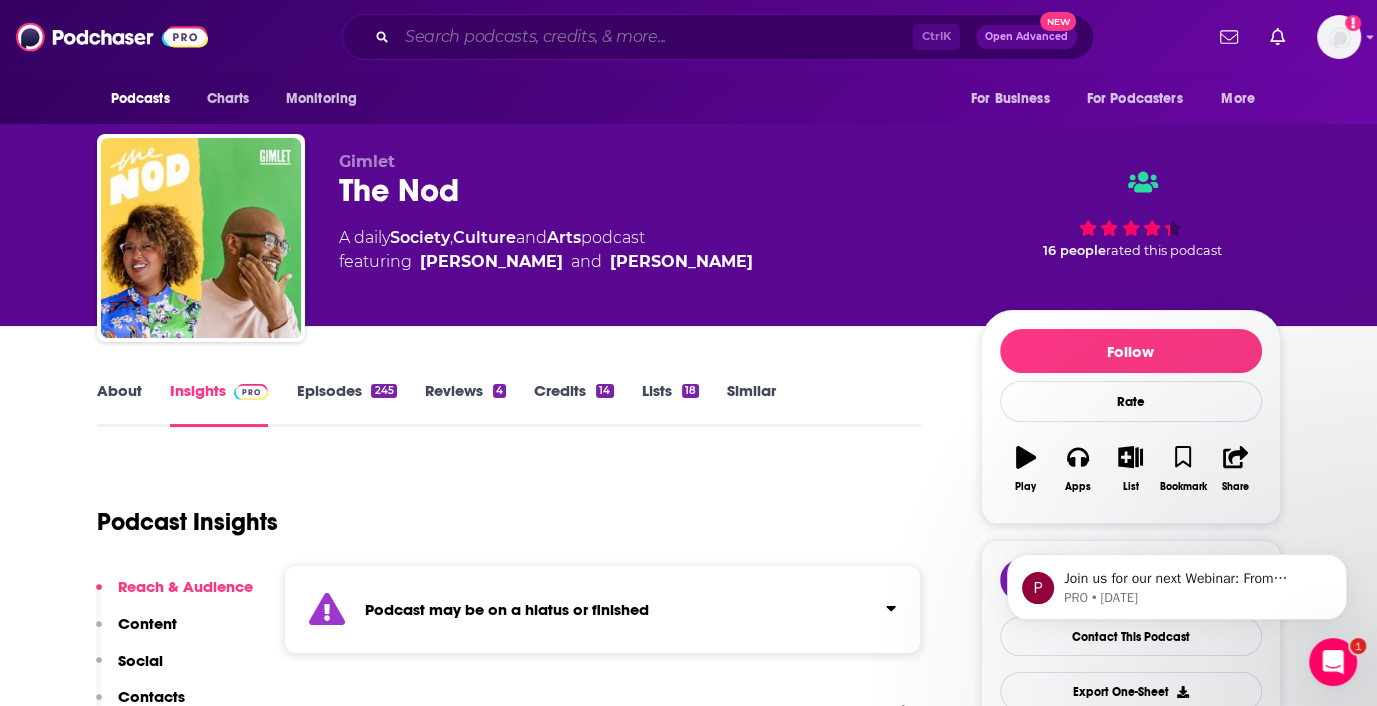 click at bounding box center (655, 37) 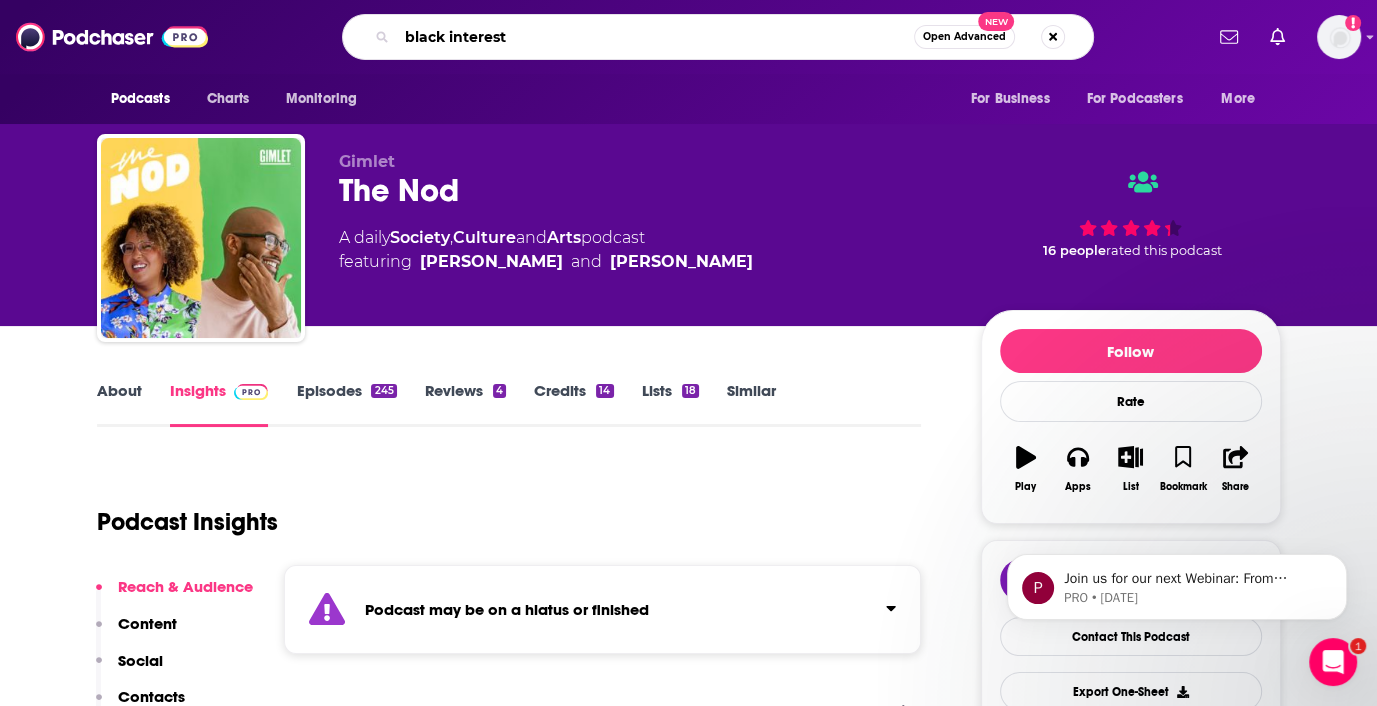 type on "black interest" 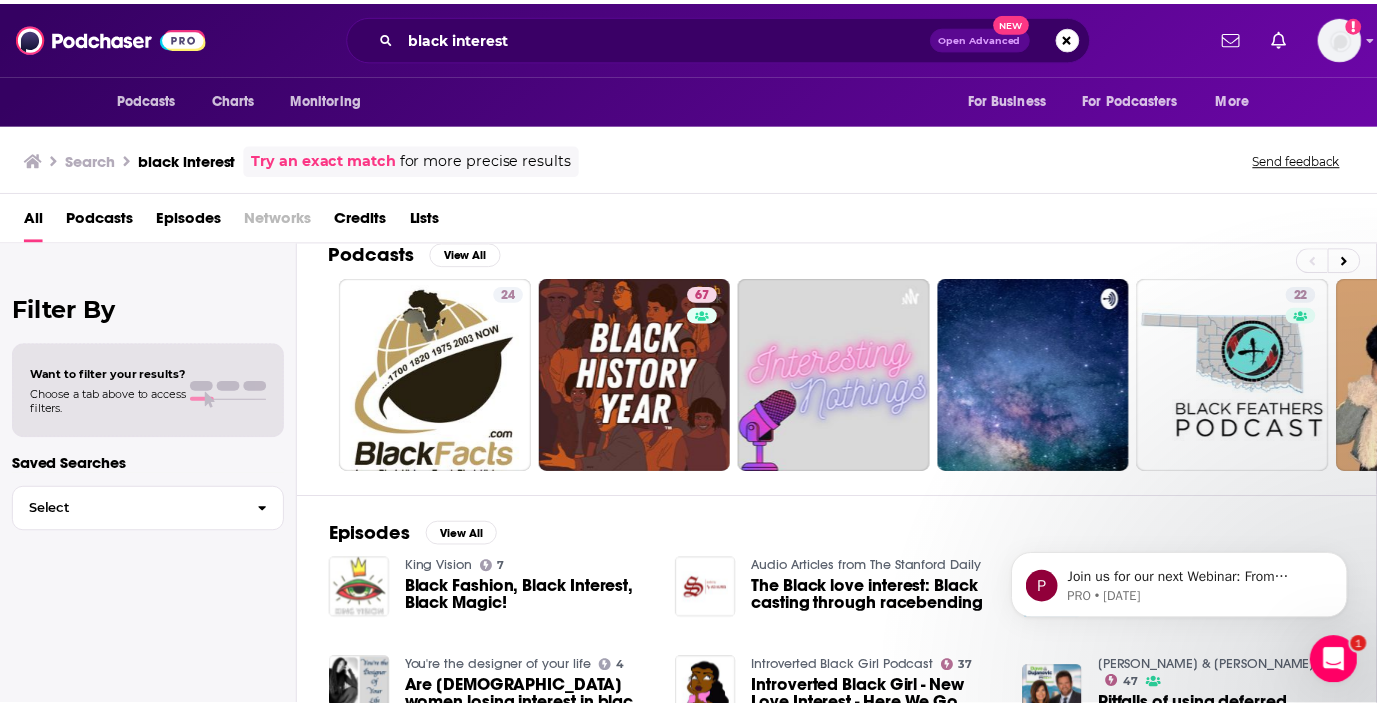 scroll, scrollTop: 0, scrollLeft: 0, axis: both 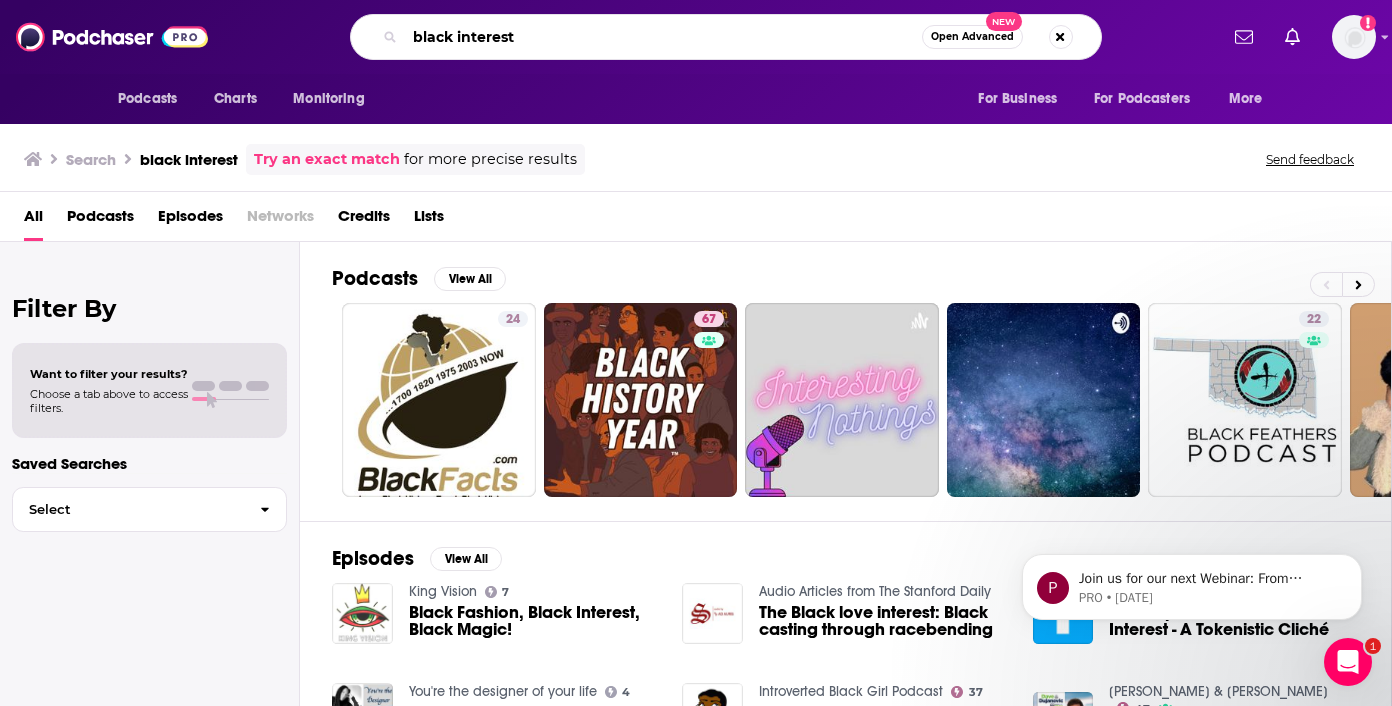 click on "black interest" at bounding box center (663, 37) 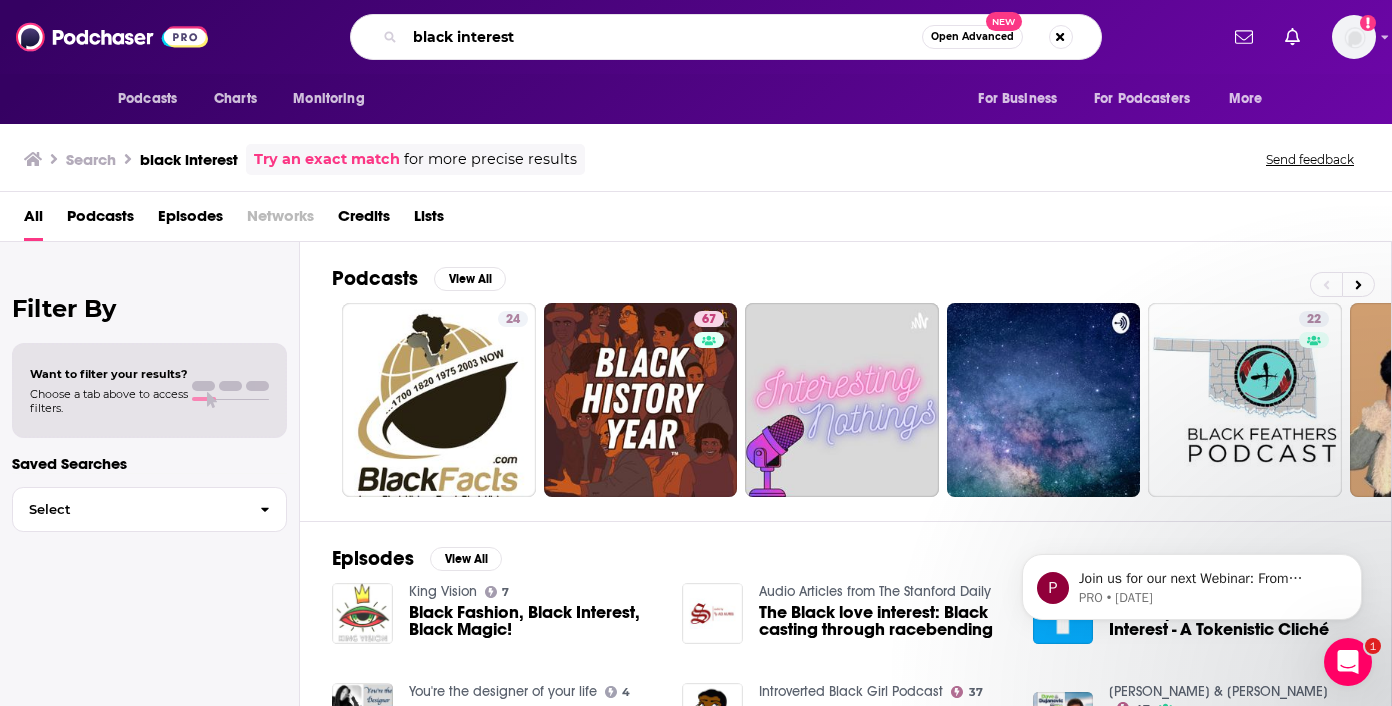 drag, startPoint x: 532, startPoint y: 30, endPoint x: 304, endPoint y: 20, distance: 228.2192 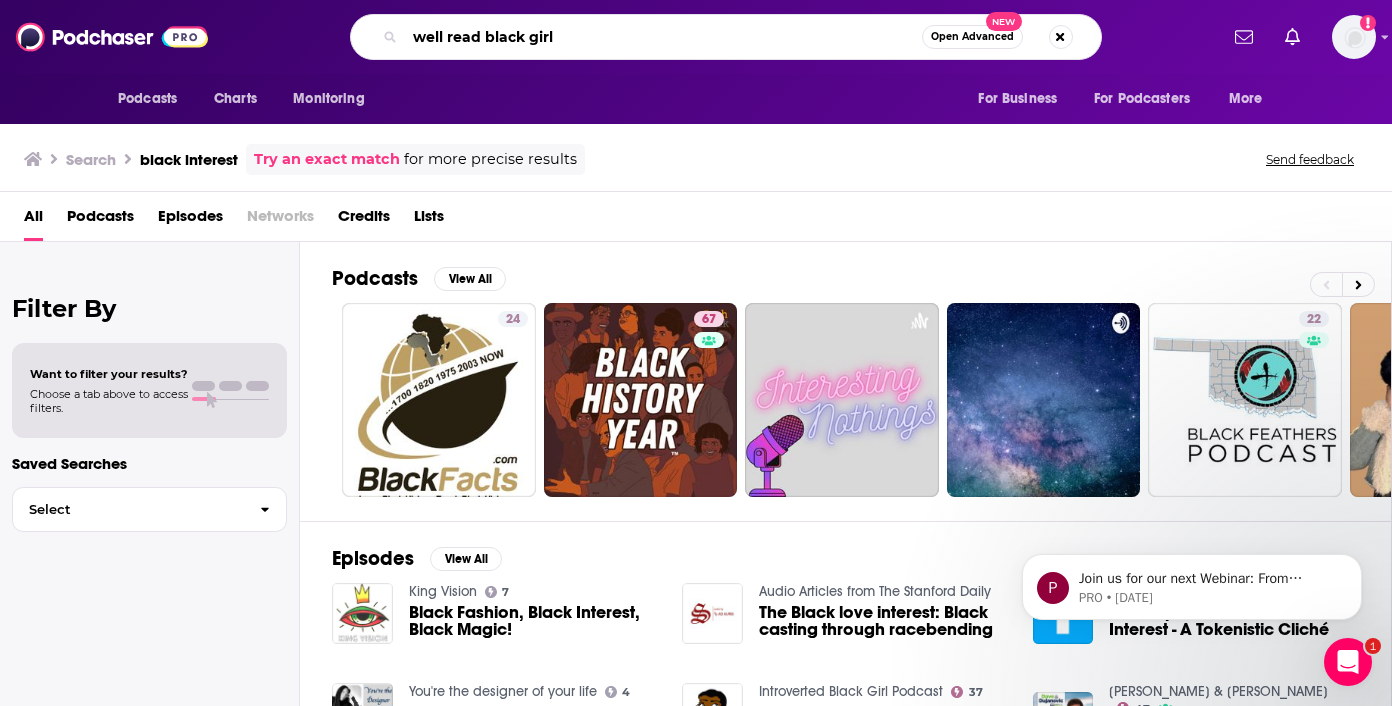 type on "well read black girl" 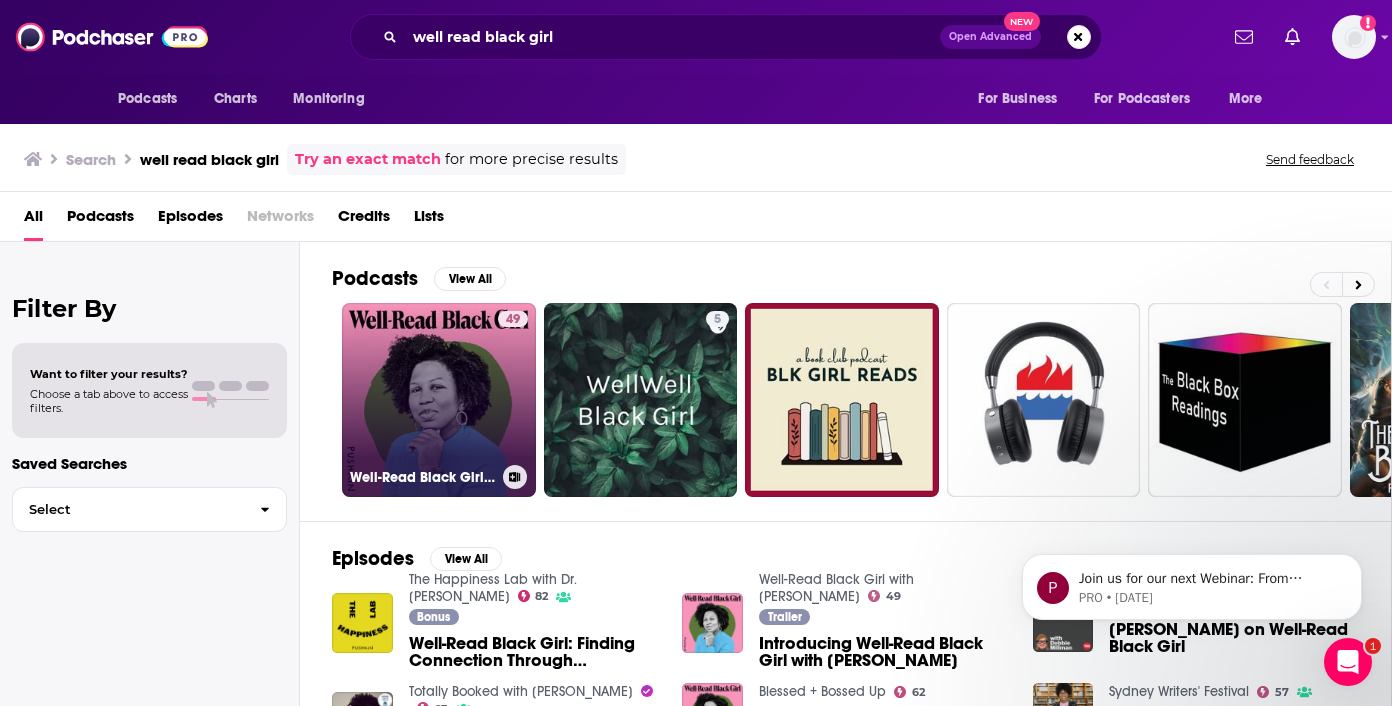 click on "49 Well-Read Black Girl with [PERSON_NAME]" at bounding box center [439, 400] 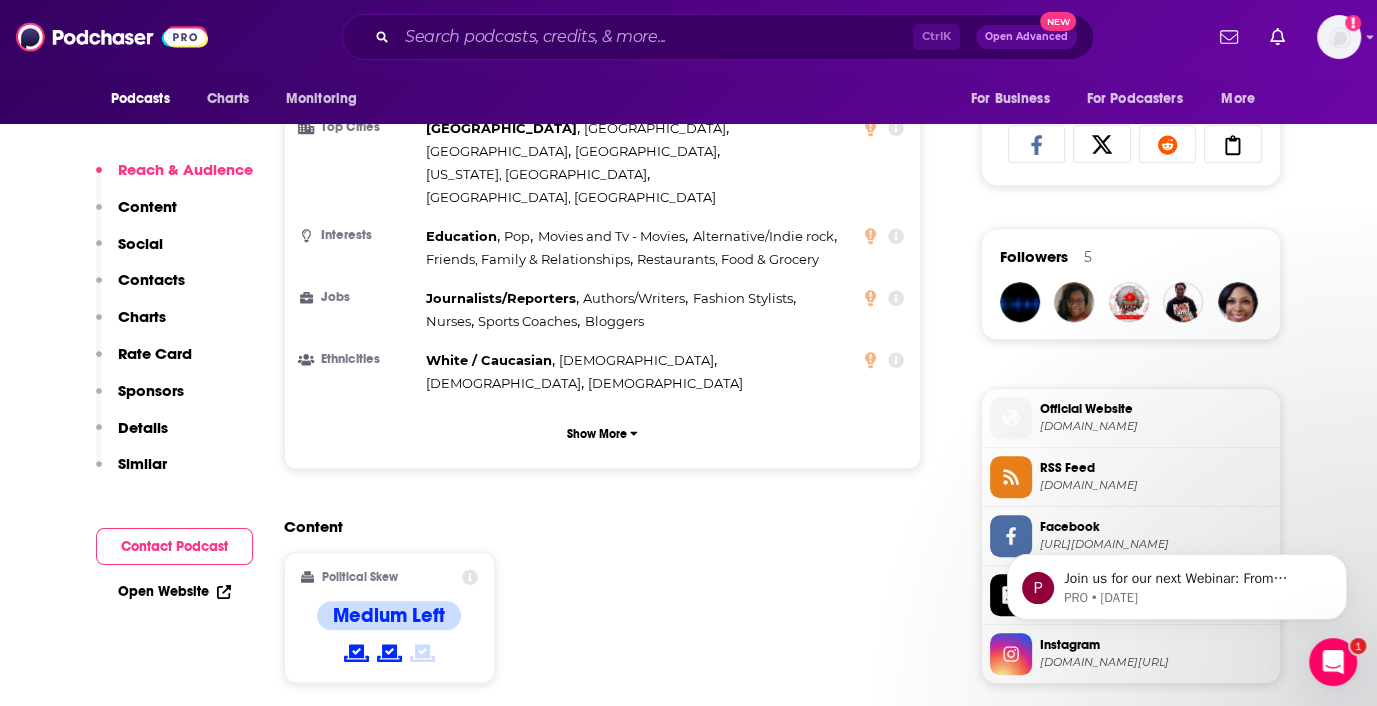 scroll, scrollTop: 1400, scrollLeft: 0, axis: vertical 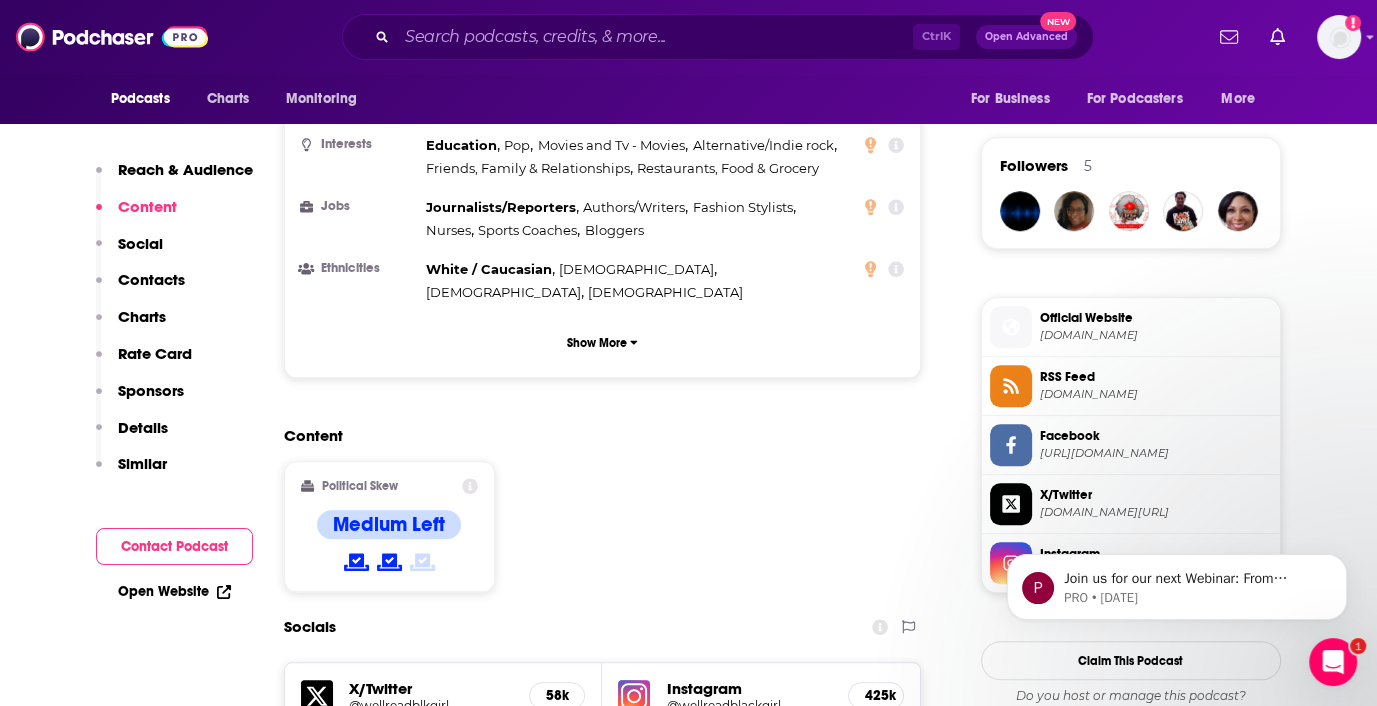 drag, startPoint x: 32, startPoint y: 440, endPoint x: 66, endPoint y: 433, distance: 34.713108 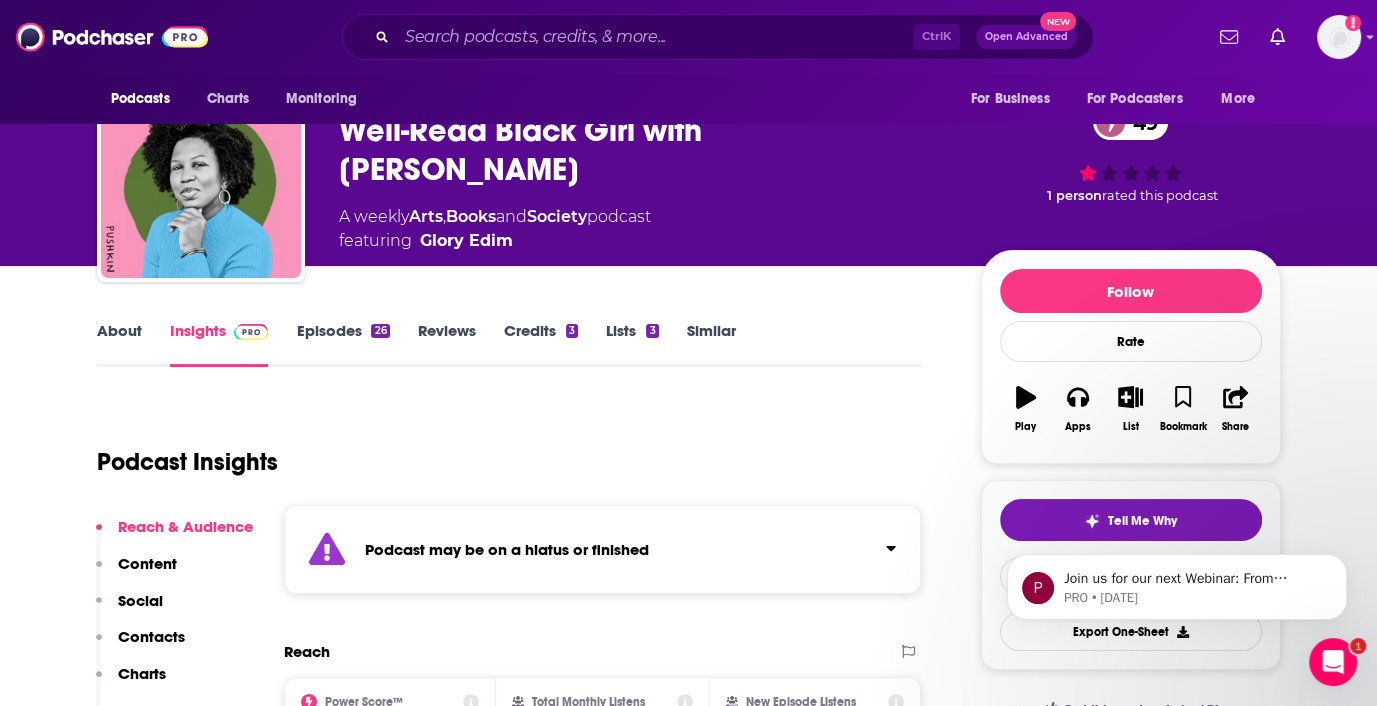 scroll, scrollTop: 0, scrollLeft: 0, axis: both 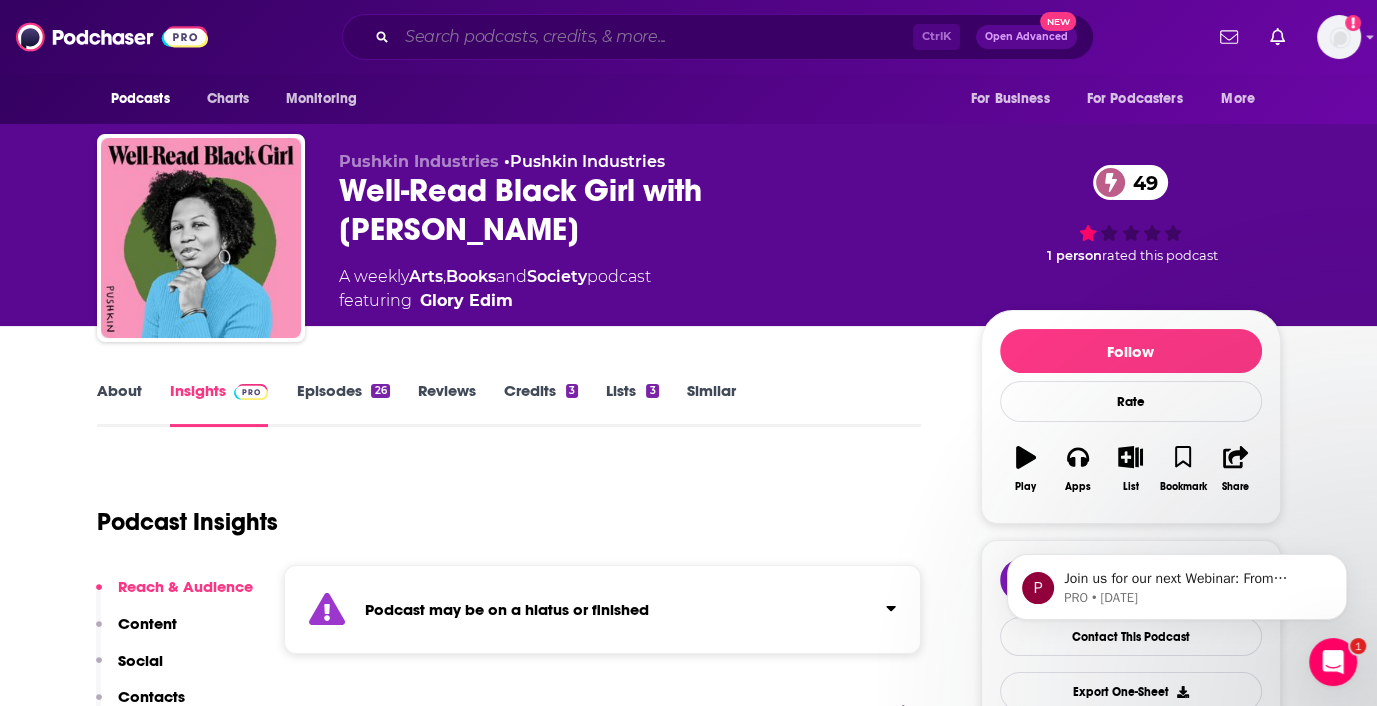 click at bounding box center [655, 37] 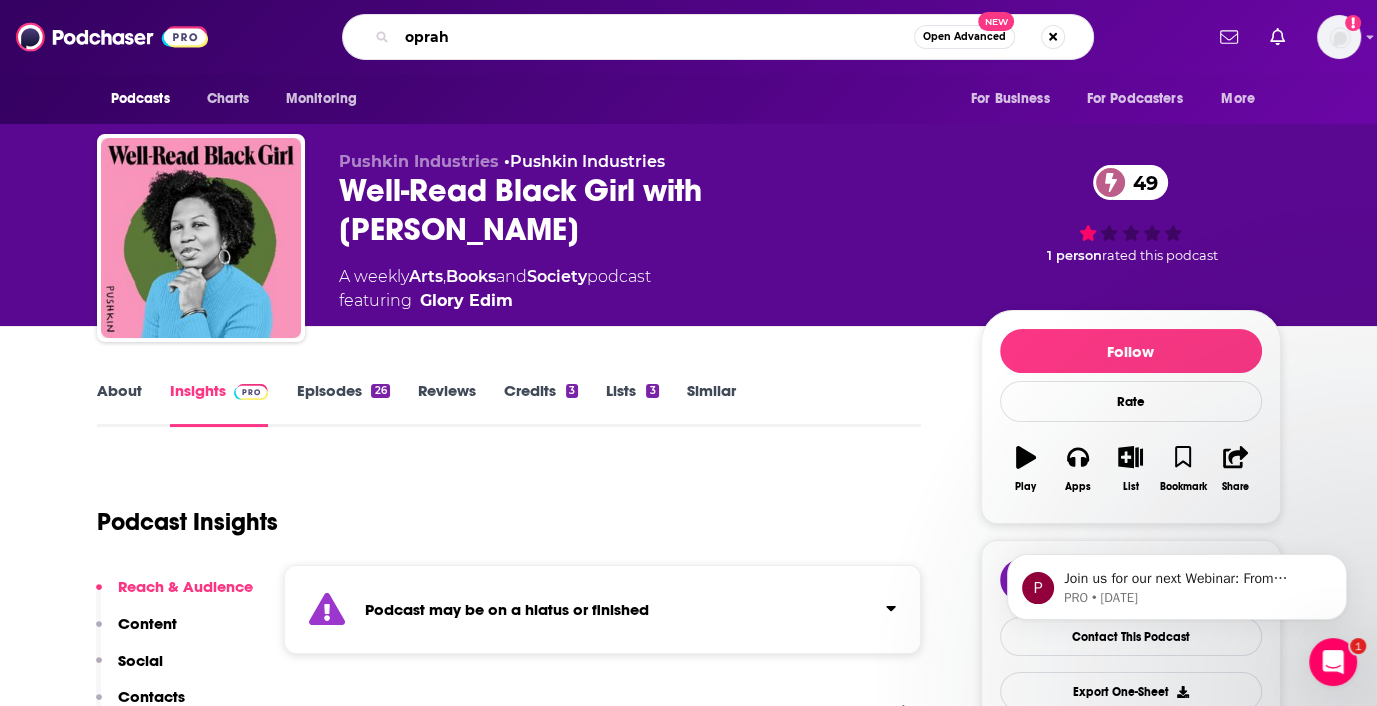 type on "oprah" 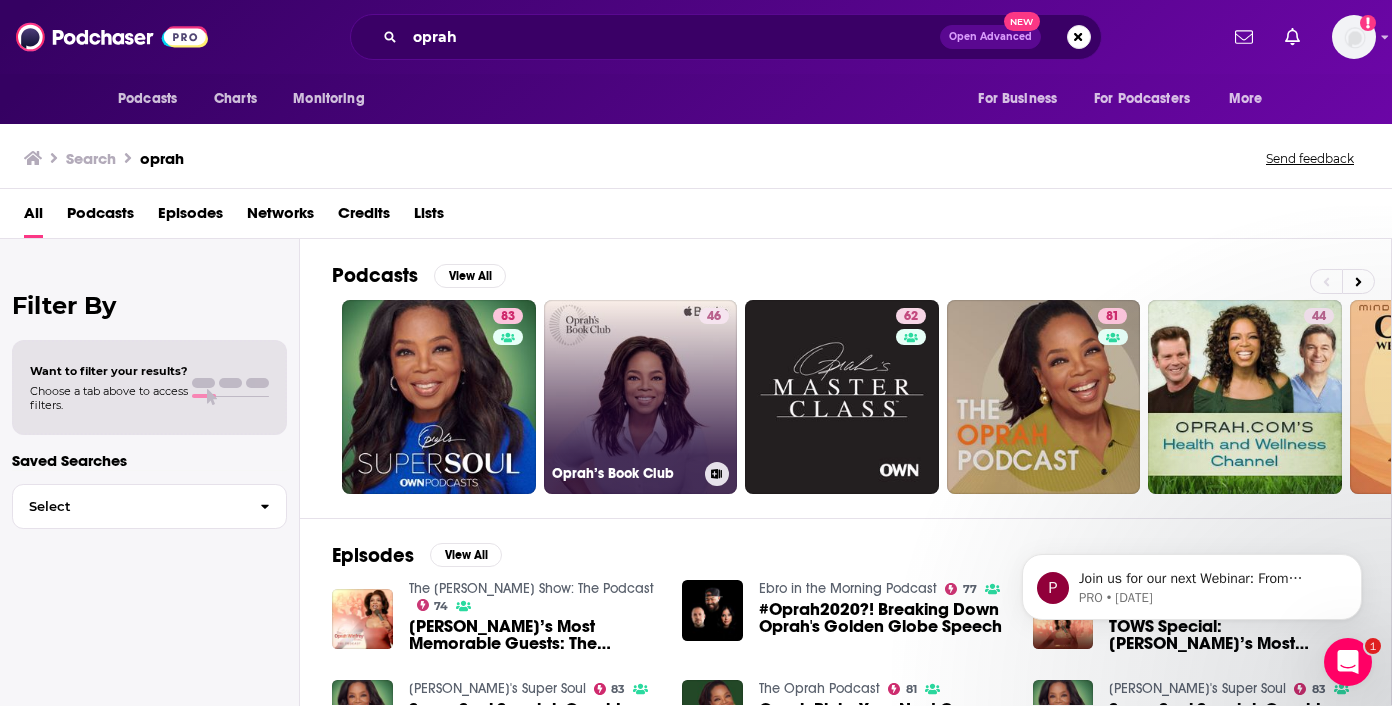 click on "46 Oprah’s Book Club" at bounding box center (641, 397) 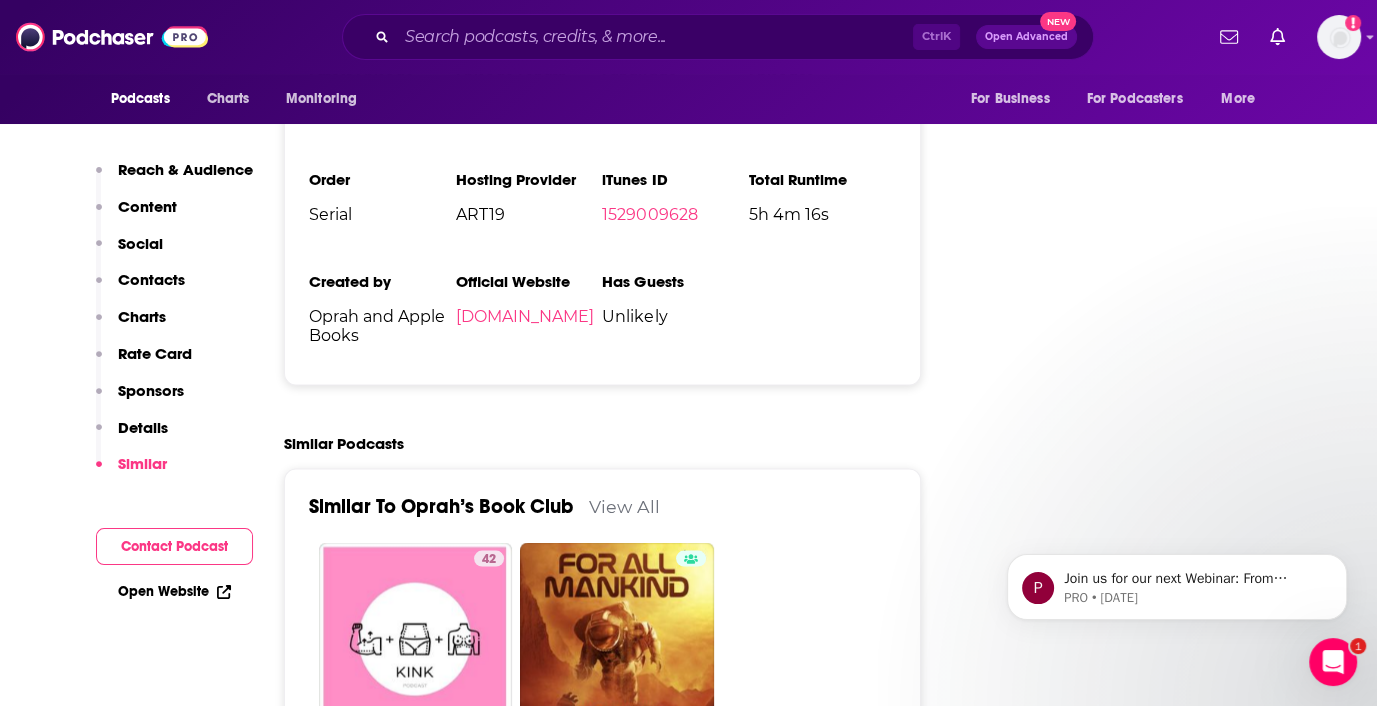 scroll, scrollTop: 3200, scrollLeft: 0, axis: vertical 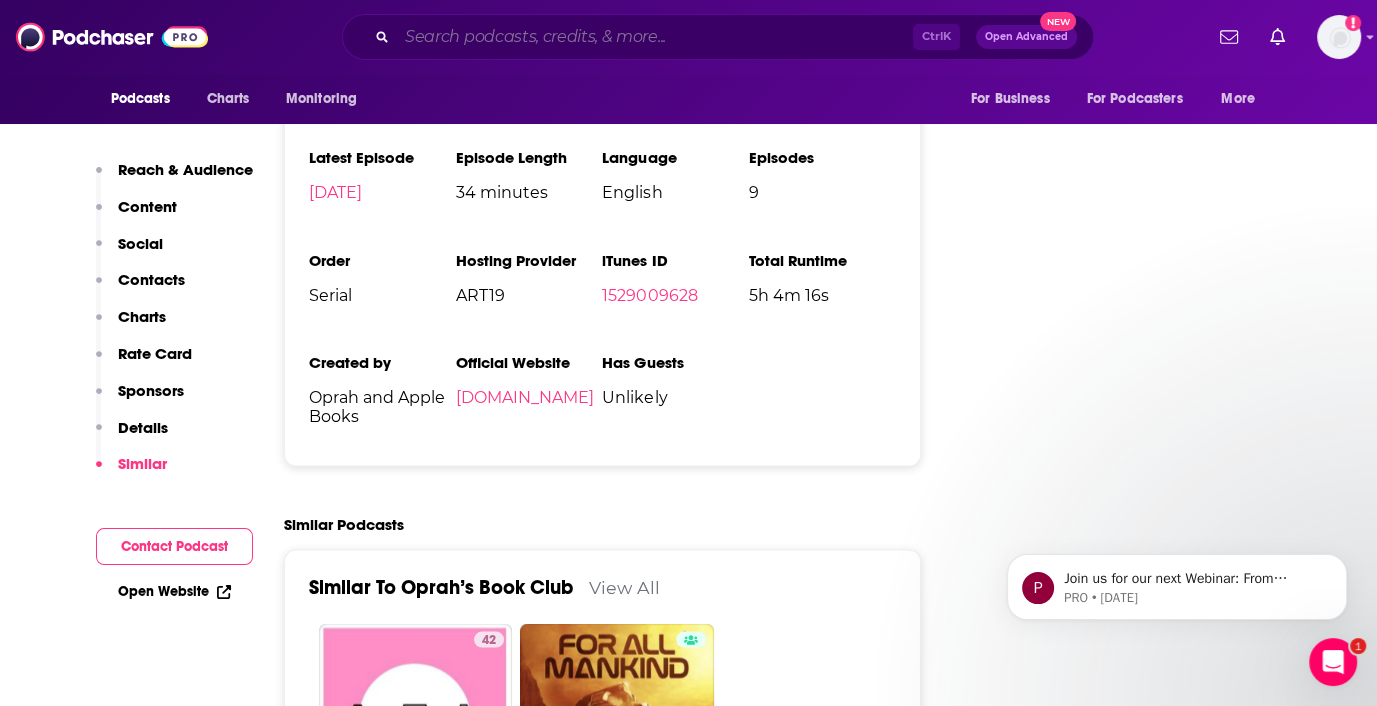 click at bounding box center [655, 37] 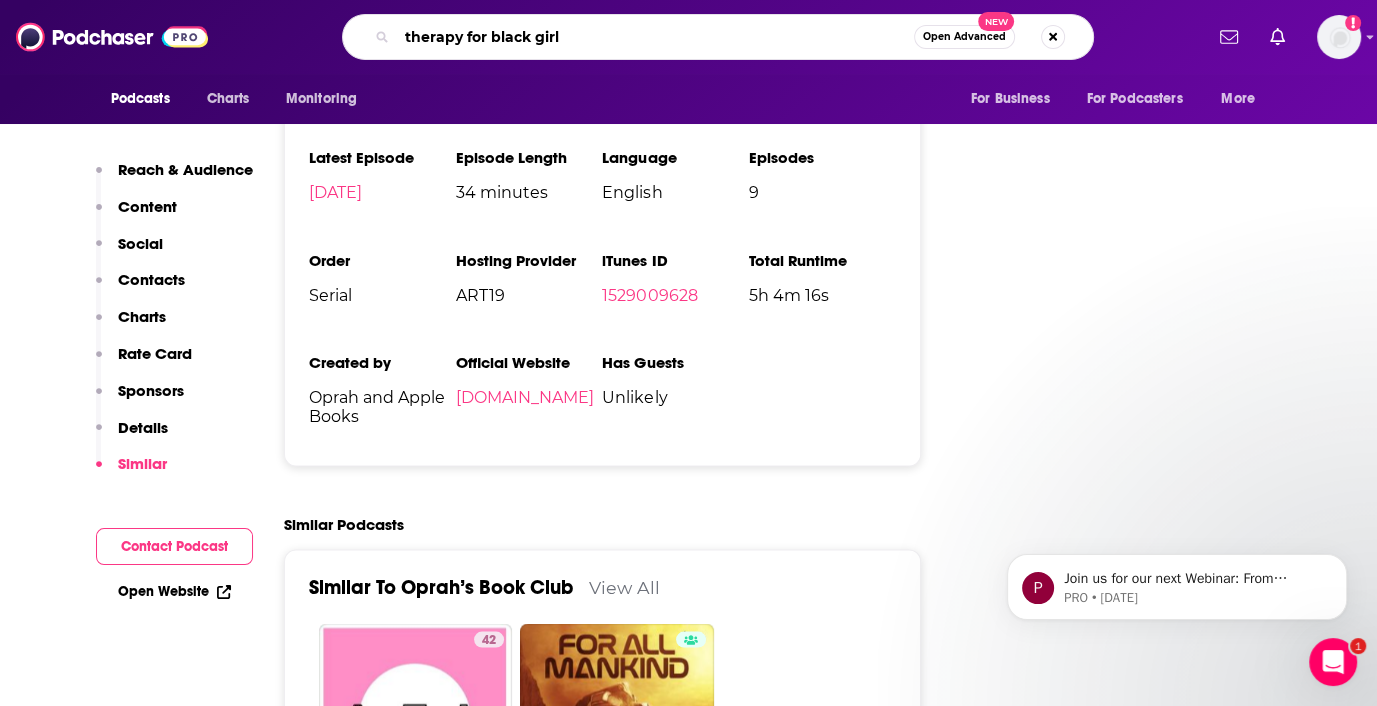 type on "therapy for black girls" 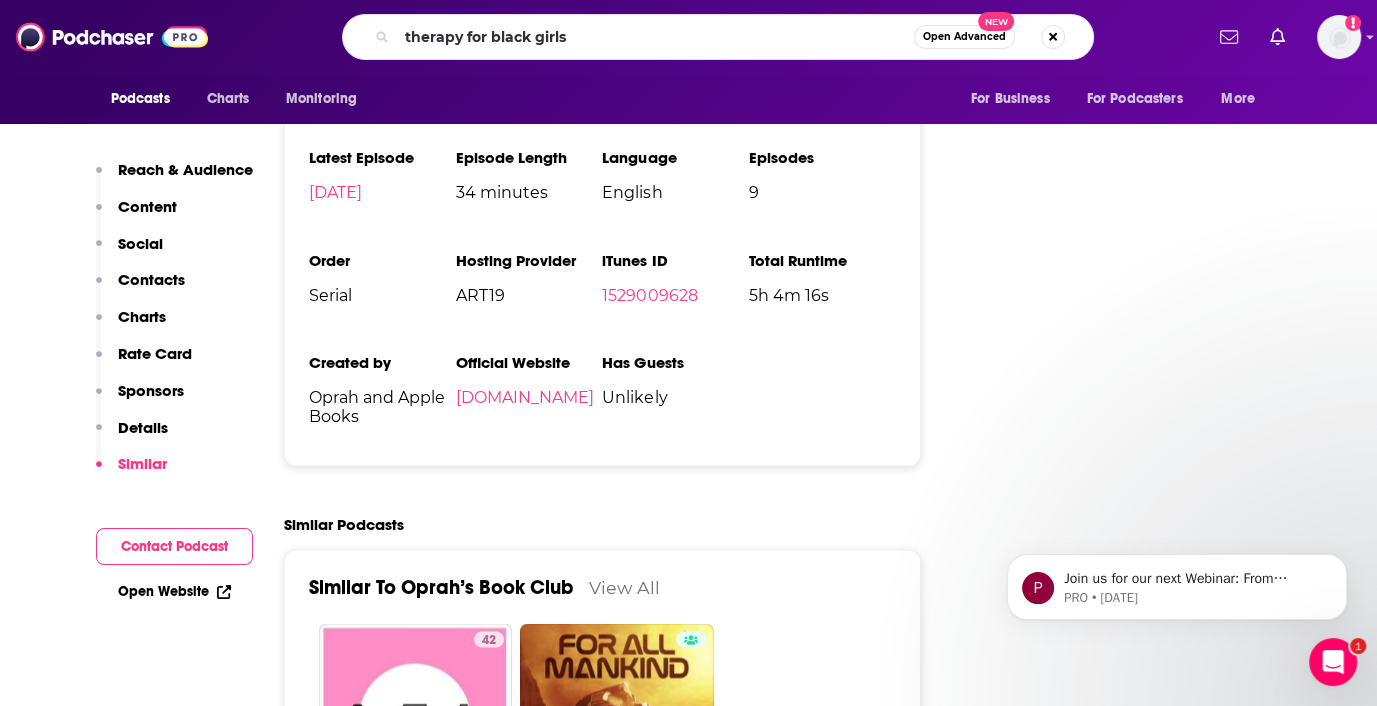 scroll, scrollTop: 0, scrollLeft: 0, axis: both 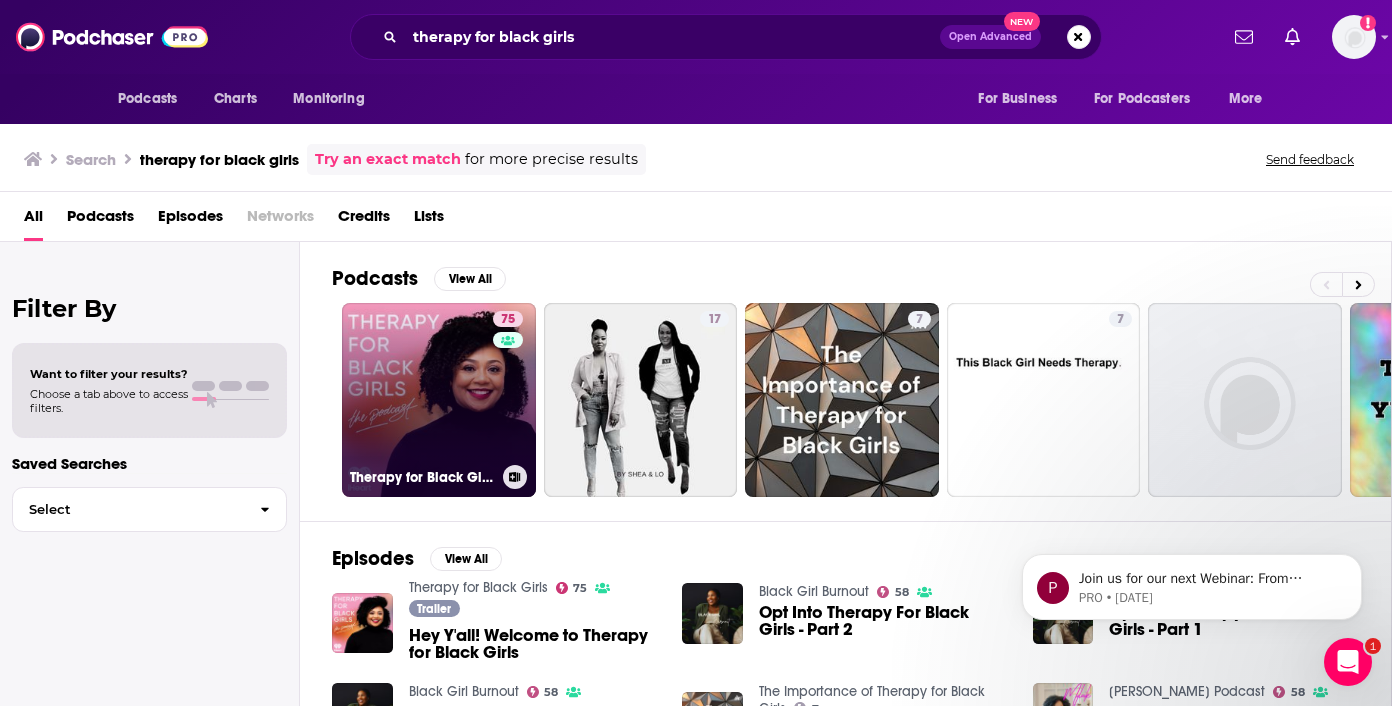 click on "75 Therapy for Black Girls" at bounding box center [439, 400] 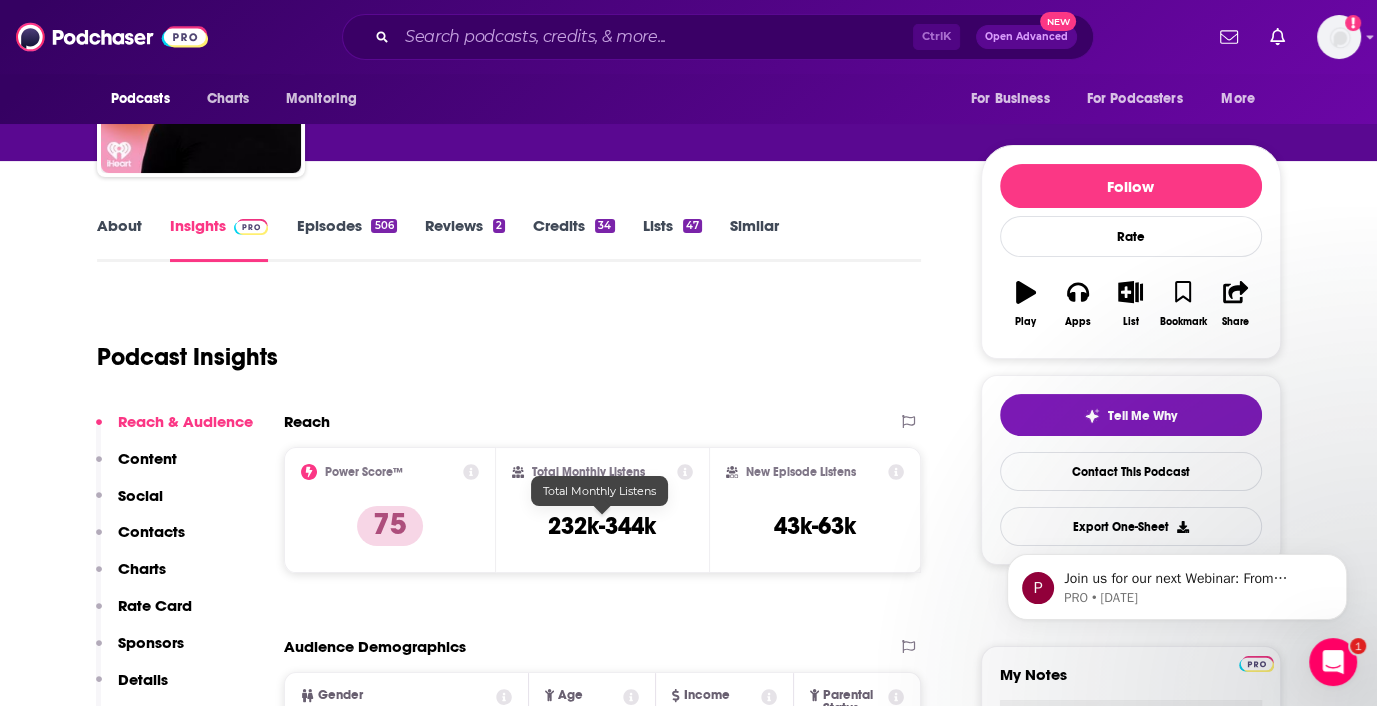 scroll, scrollTop: 200, scrollLeft: 0, axis: vertical 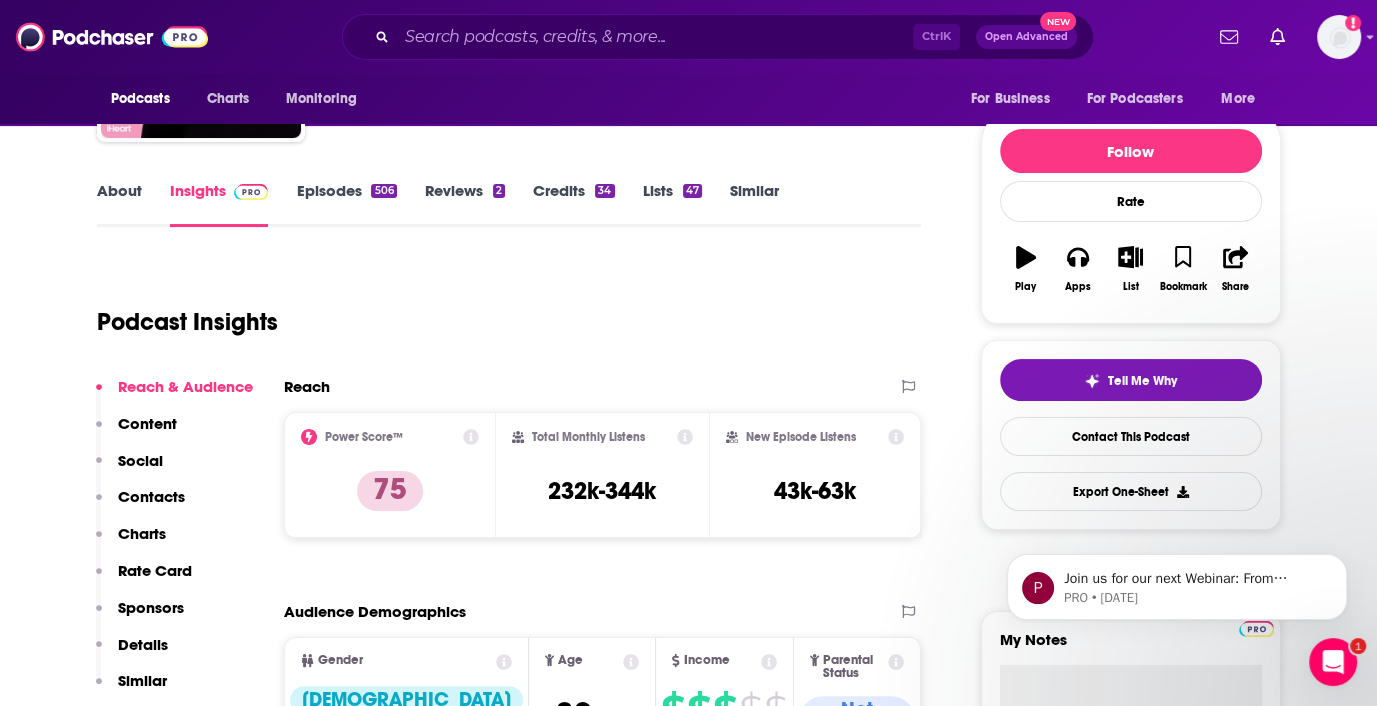 click 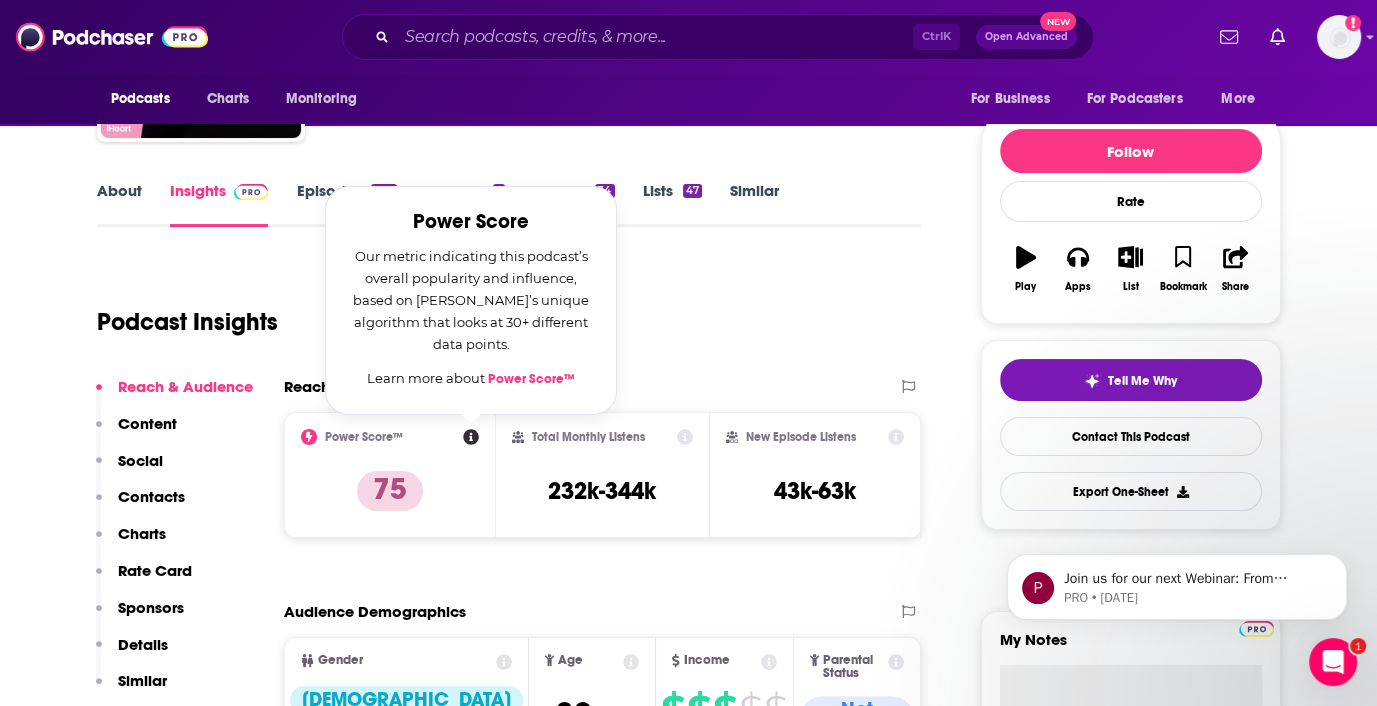 click on "Power Score™" at bounding box center (531, 379) 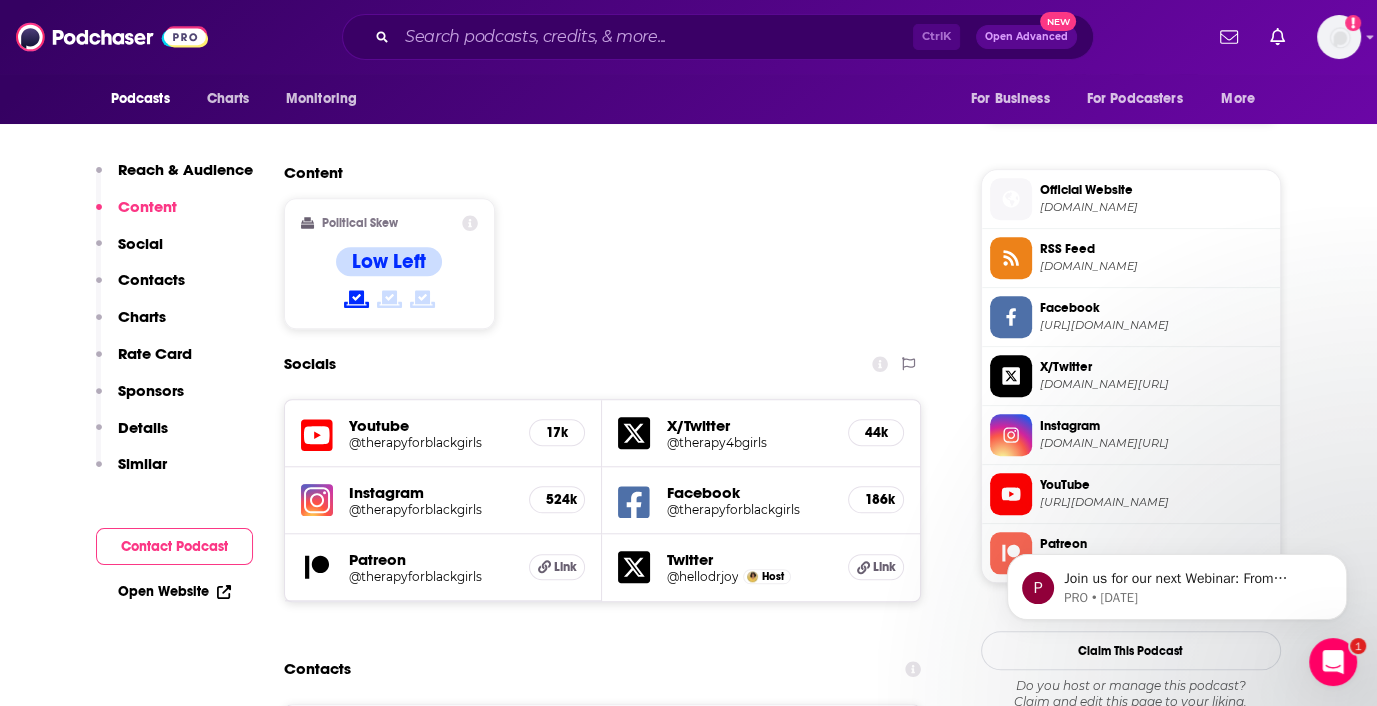 scroll, scrollTop: 1800, scrollLeft: 0, axis: vertical 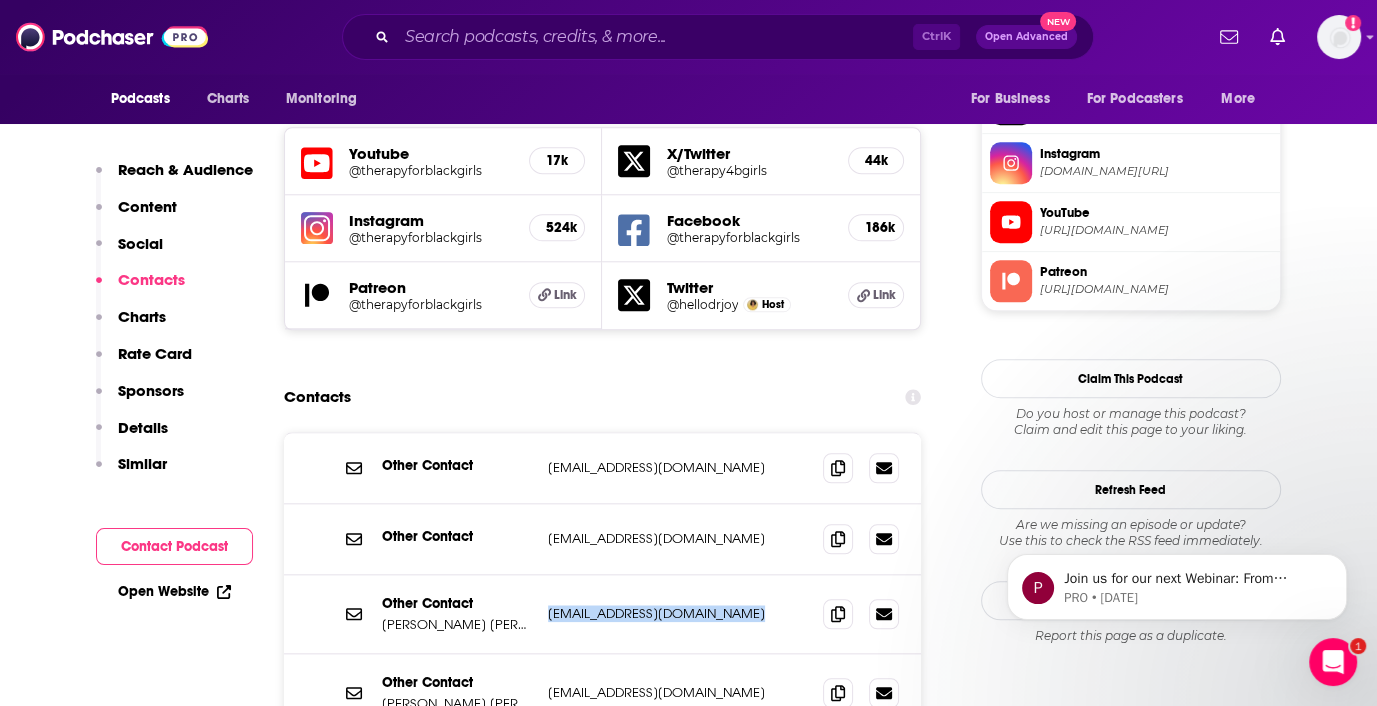 drag, startPoint x: 733, startPoint y: 477, endPoint x: 541, endPoint y: 477, distance: 192 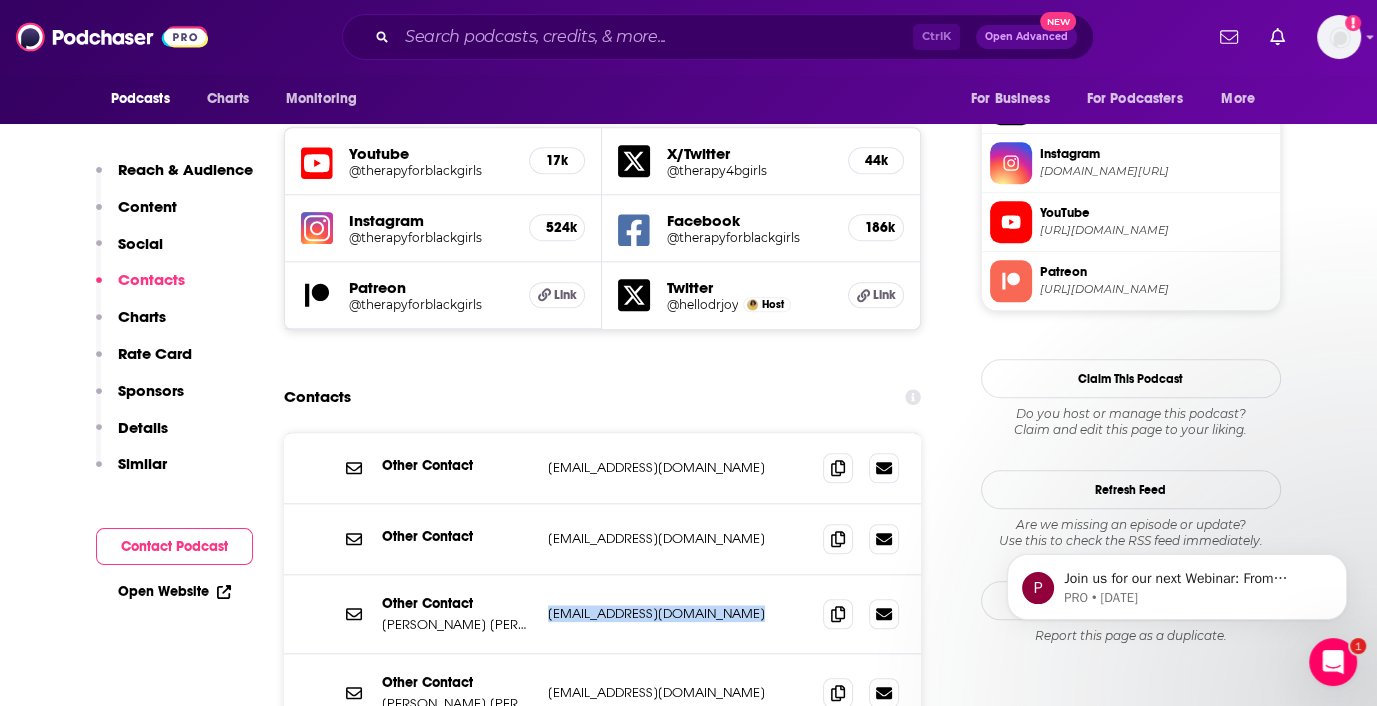 click on "Other Contact [PERSON_NAME] Bradford [EMAIL_ADDRESS][DOMAIN_NAME] [EMAIL_ADDRESS][DOMAIN_NAME]" at bounding box center (603, 614) 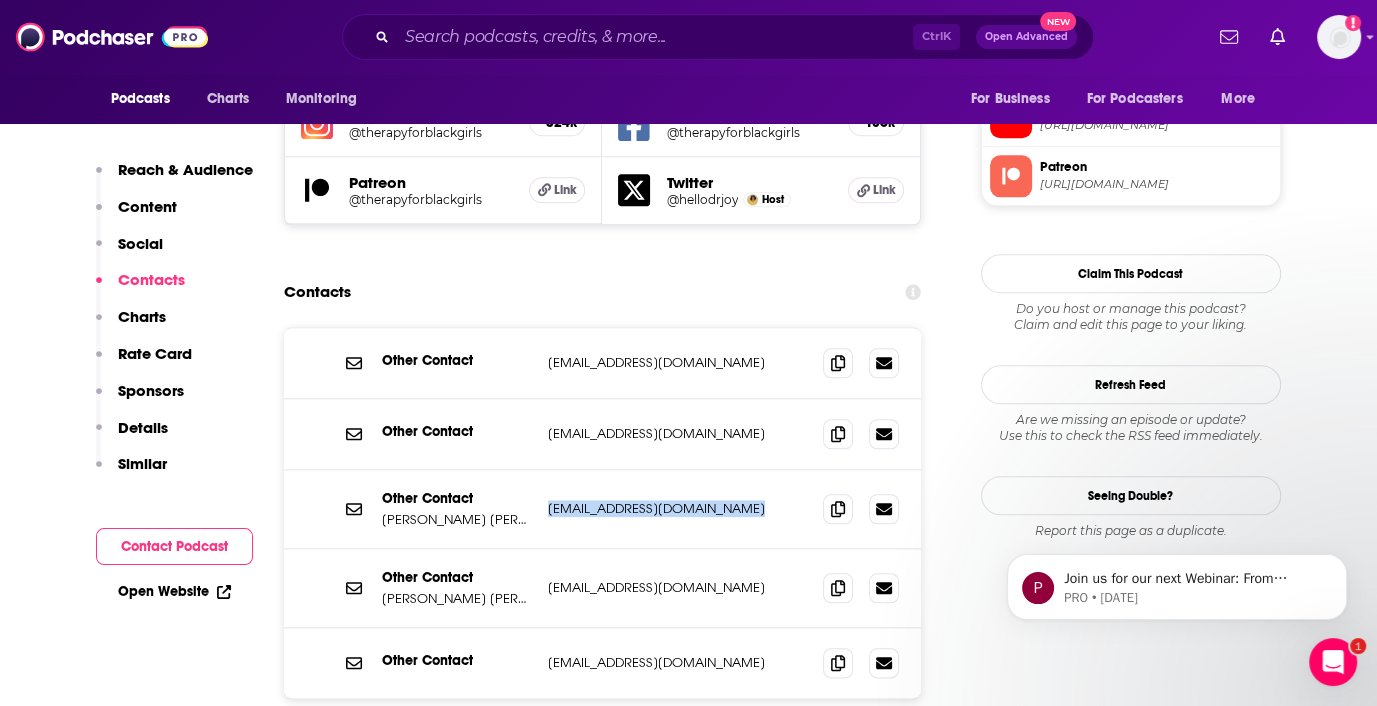 scroll, scrollTop: 1900, scrollLeft: 0, axis: vertical 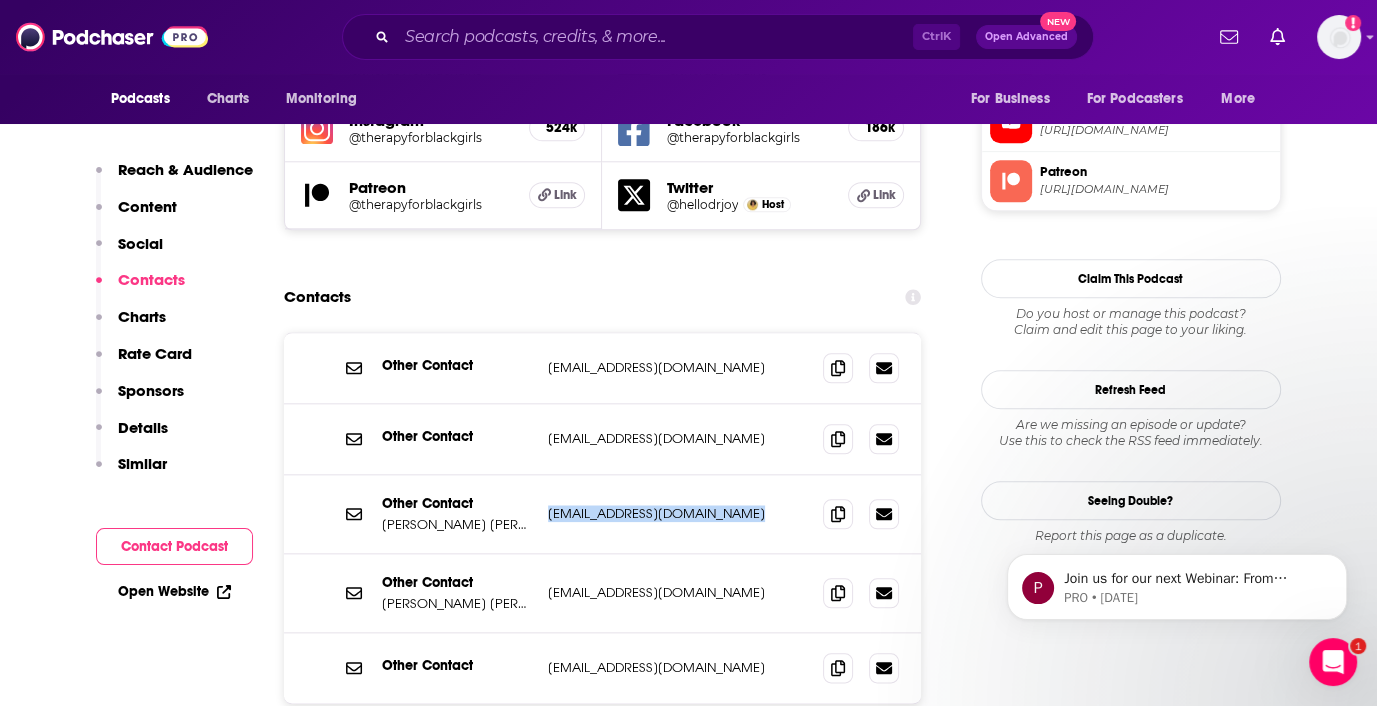 drag, startPoint x: 734, startPoint y: 229, endPoint x: 539, endPoint y: 232, distance: 195.02307 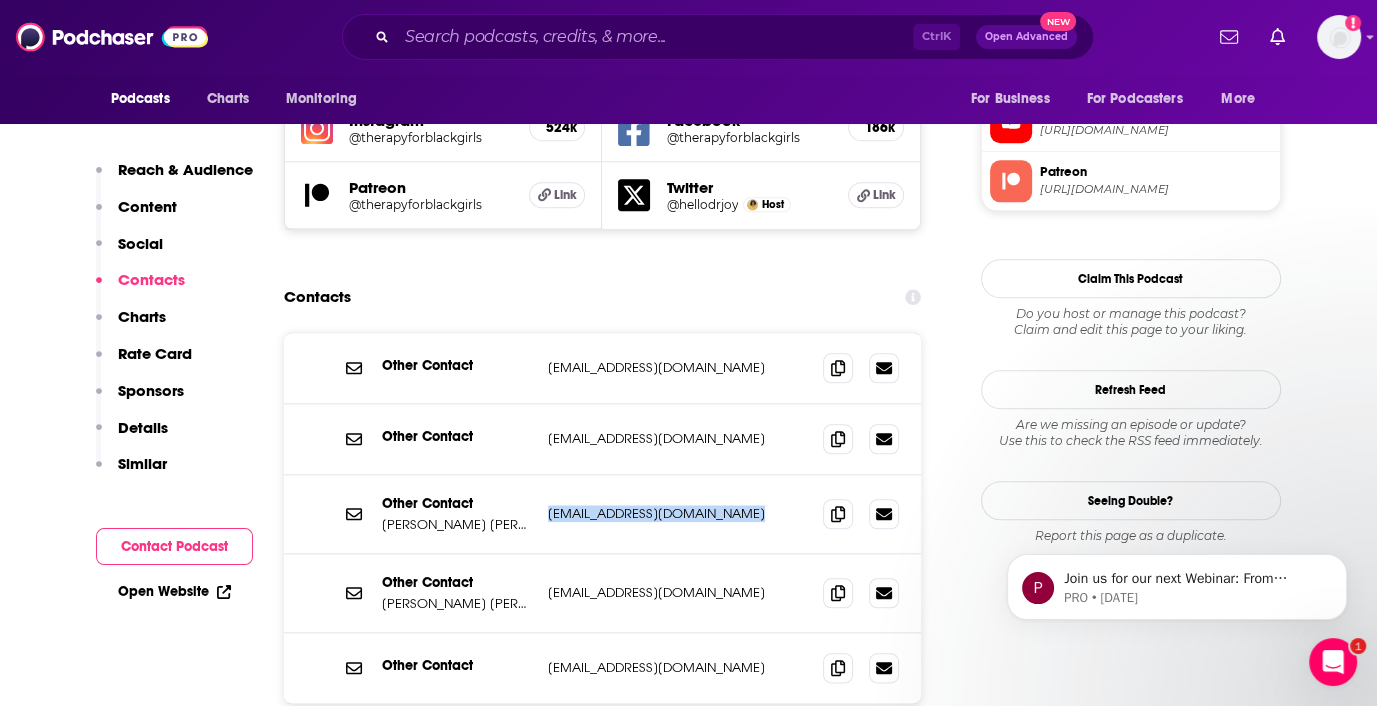 drag, startPoint x: 767, startPoint y: 448, endPoint x: 548, endPoint y: 444, distance: 219.03653 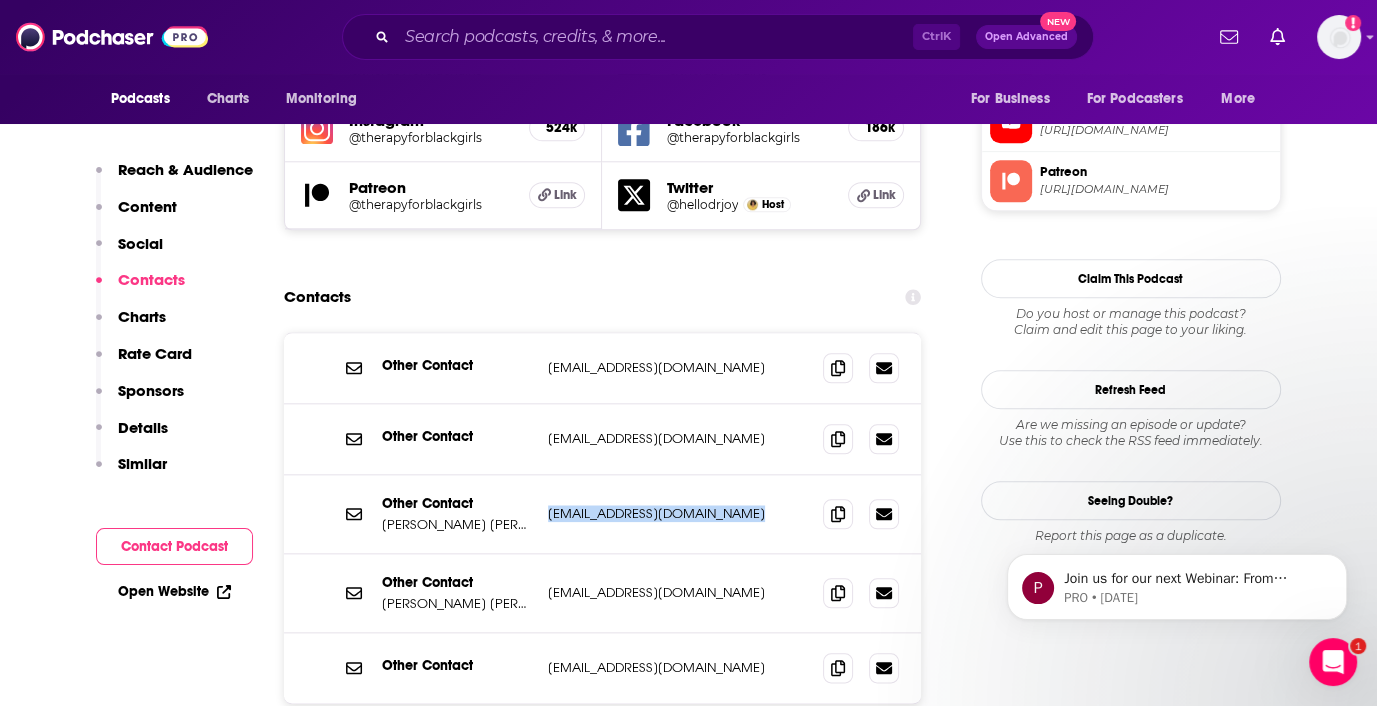 click on "Other Contact [PERSON_NAME] [PERSON_NAME], Ph.D. and iHeartPodcasts [EMAIL_ADDRESS][DOMAIN_NAME] [EMAIL_ADDRESS][DOMAIN_NAME]" at bounding box center (603, 593) 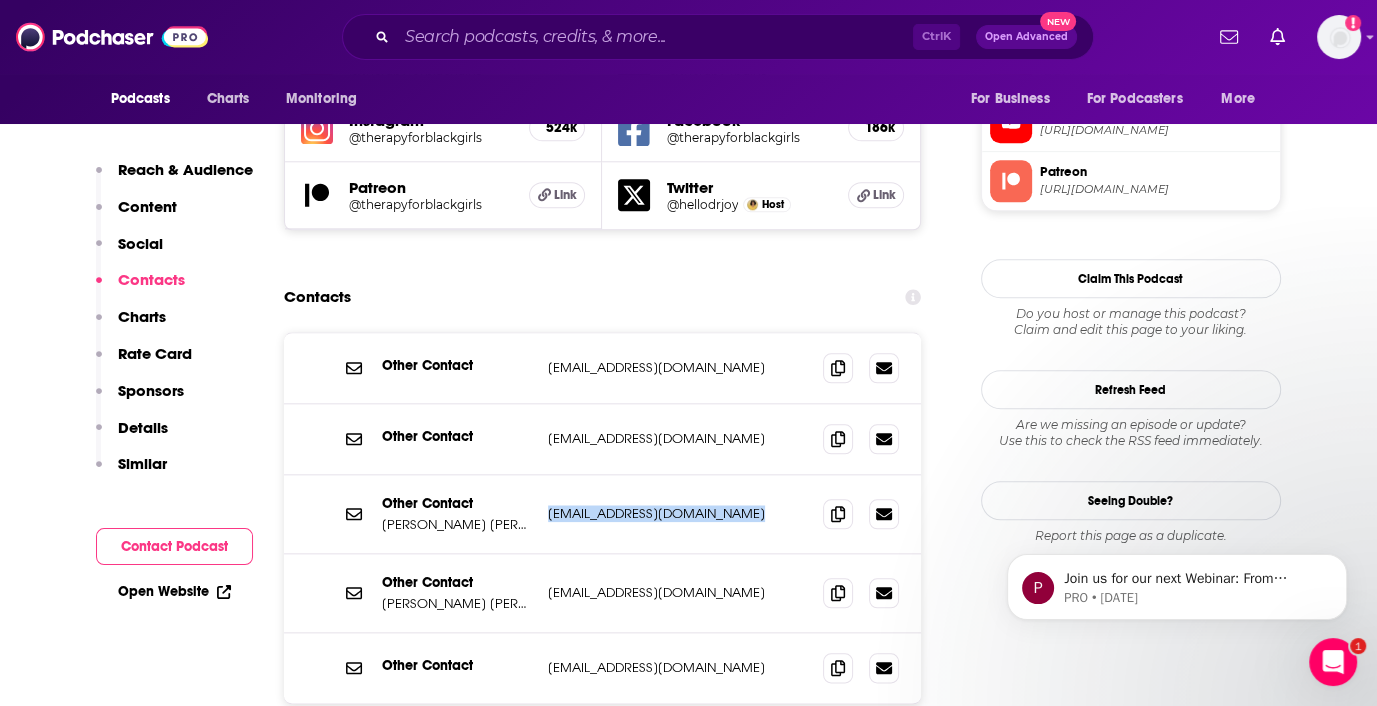 copy on "[EMAIL_ADDRESS][DOMAIN_NAME]" 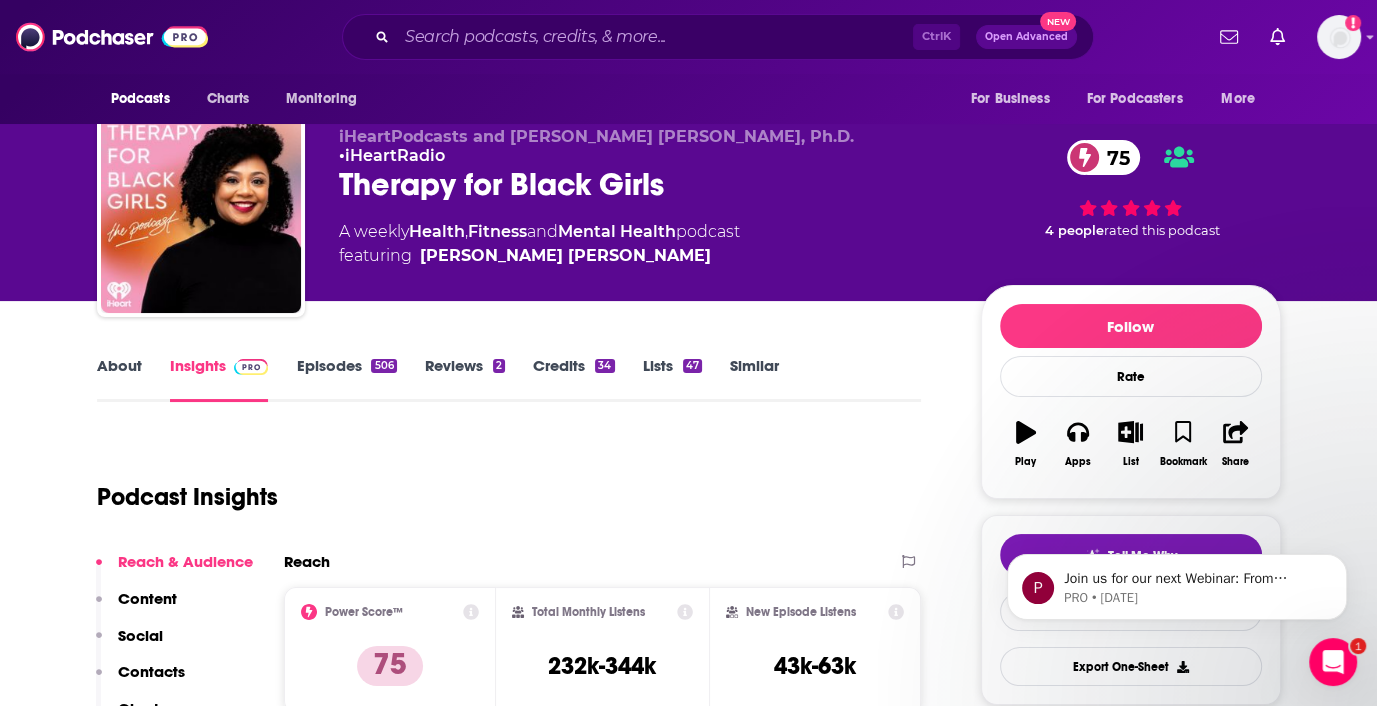 scroll, scrollTop: 0, scrollLeft: 0, axis: both 